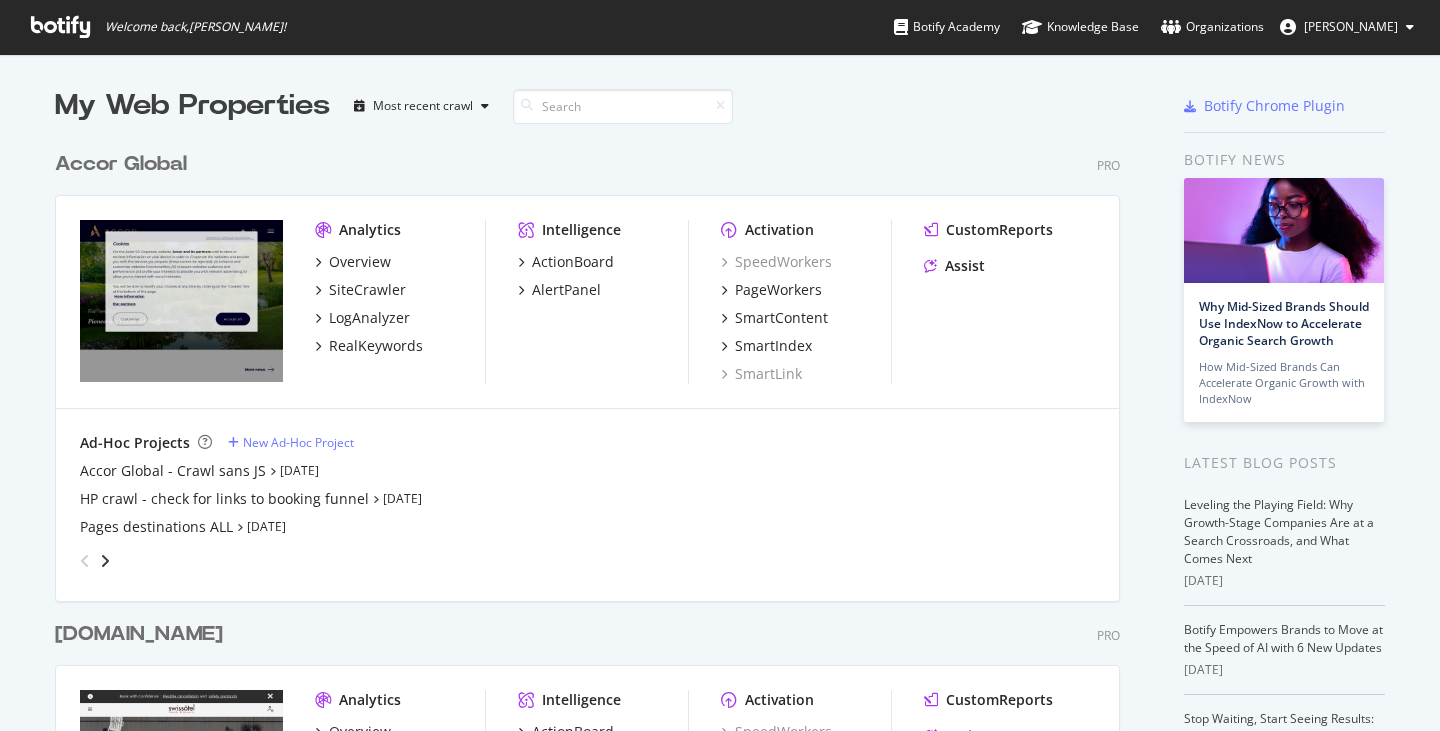scroll, scrollTop: 0, scrollLeft: 0, axis: both 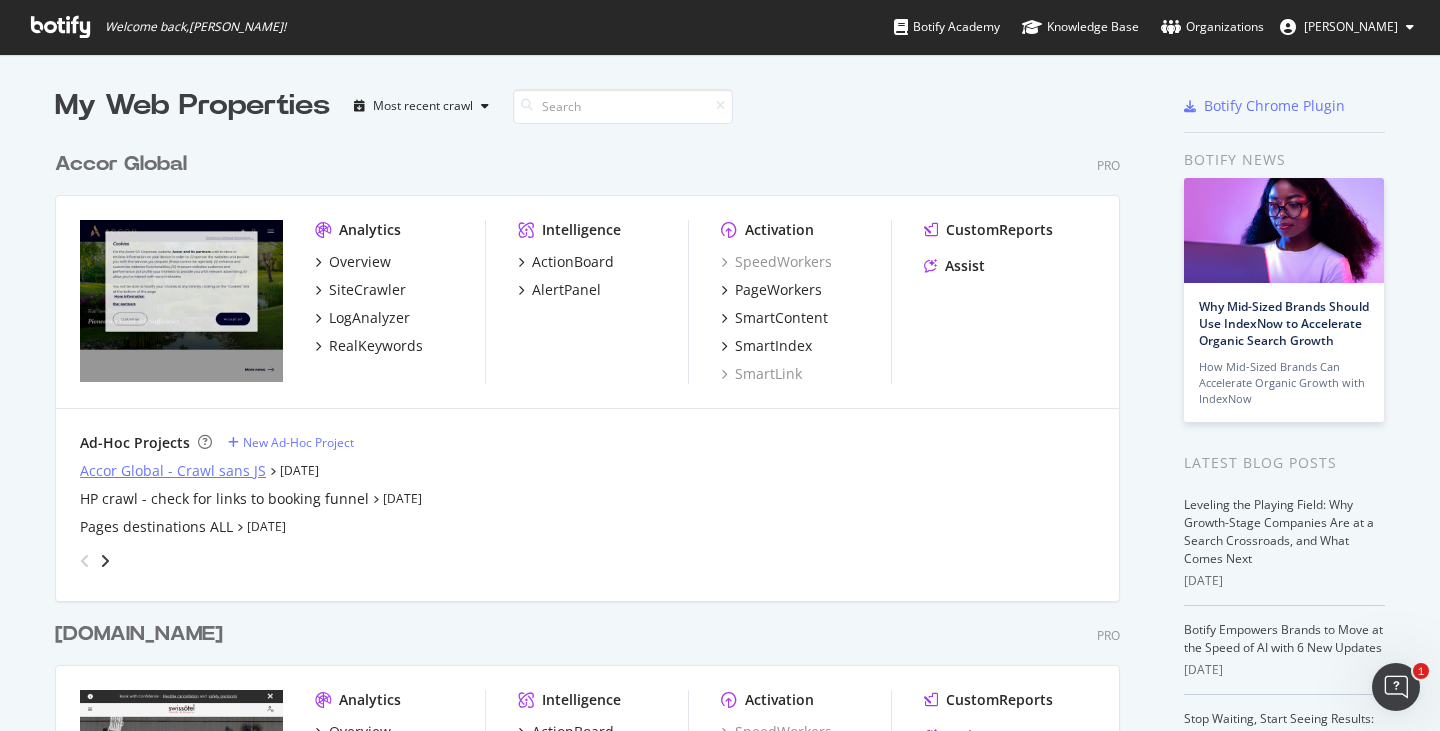 click on "Accor Global - Crawl sans JS" at bounding box center [173, 471] 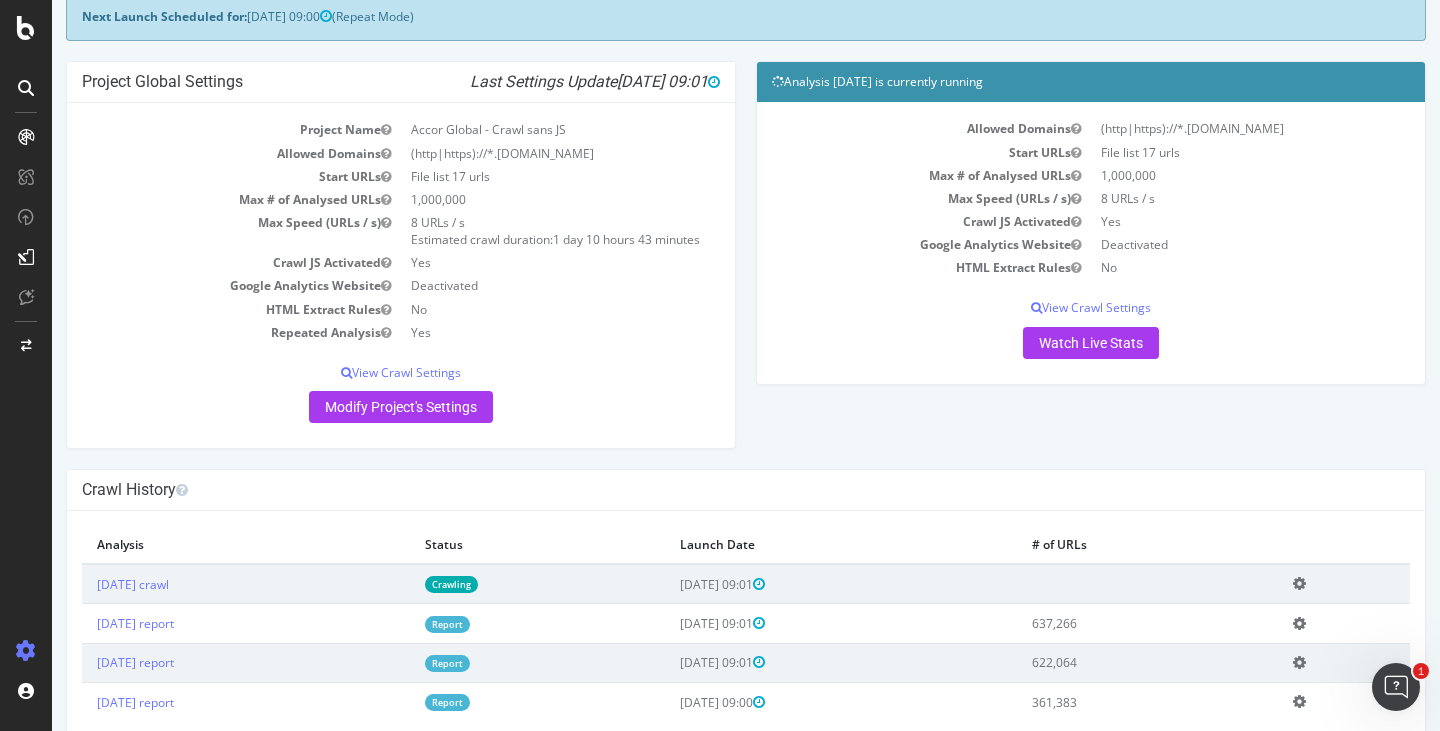 scroll, scrollTop: 157, scrollLeft: 0, axis: vertical 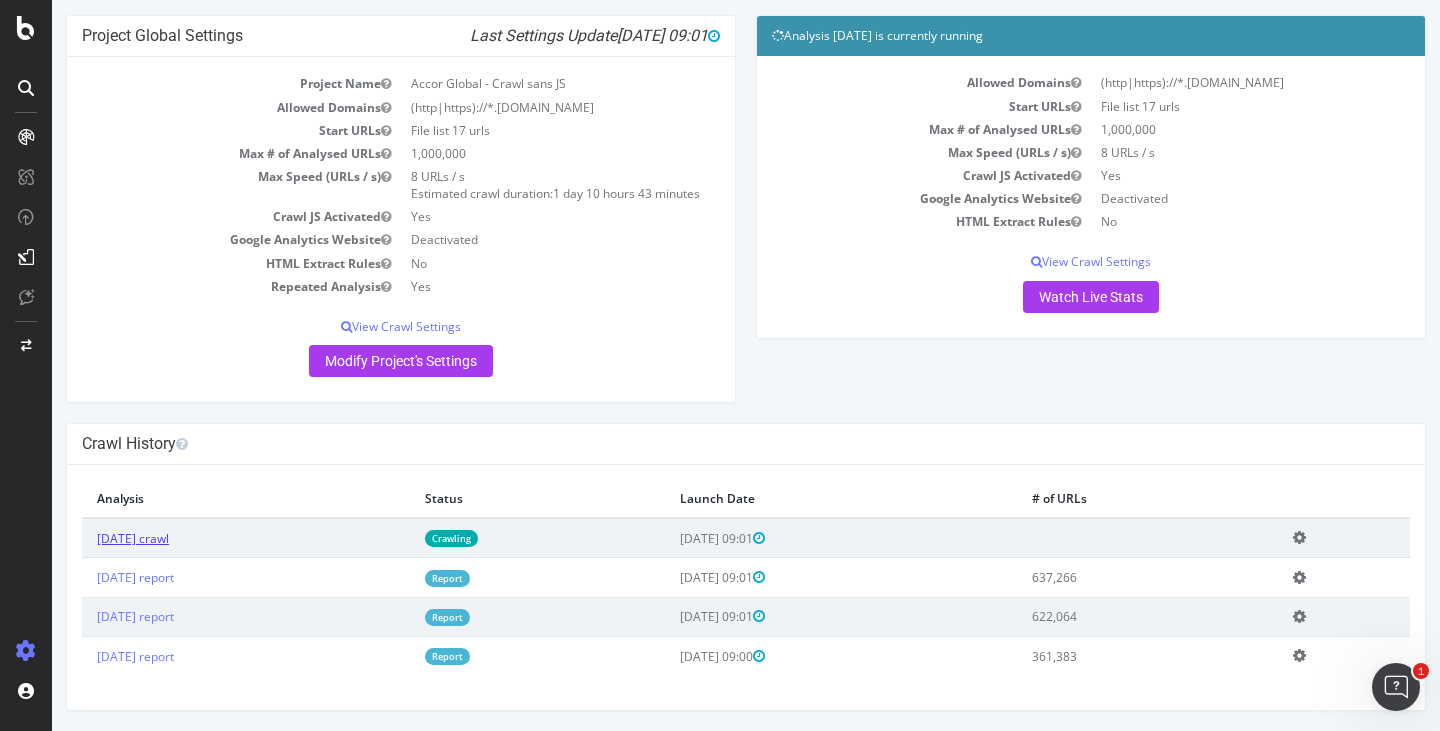 click on "[DATE]
crawl" at bounding box center [133, 538] 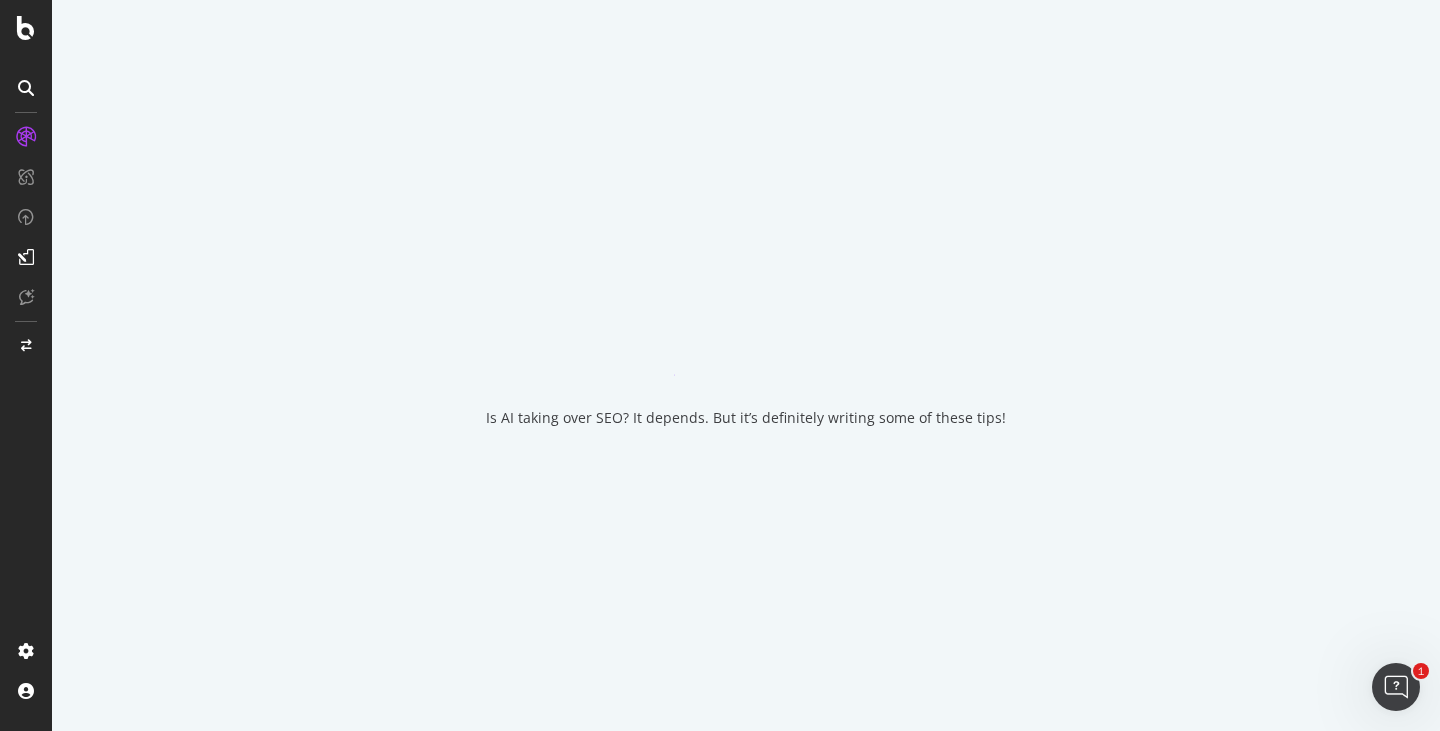 scroll, scrollTop: 0, scrollLeft: 0, axis: both 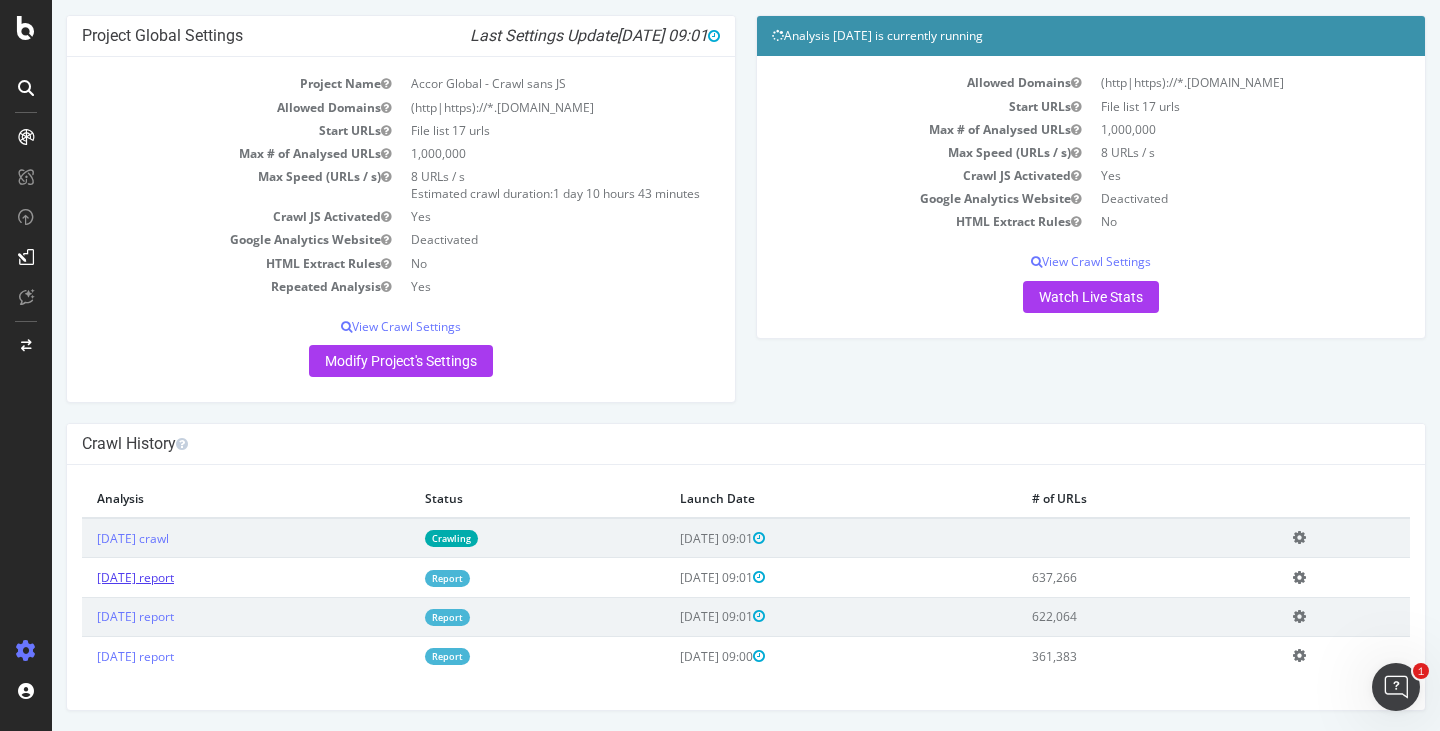 click on "[DATE]
report" at bounding box center (135, 577) 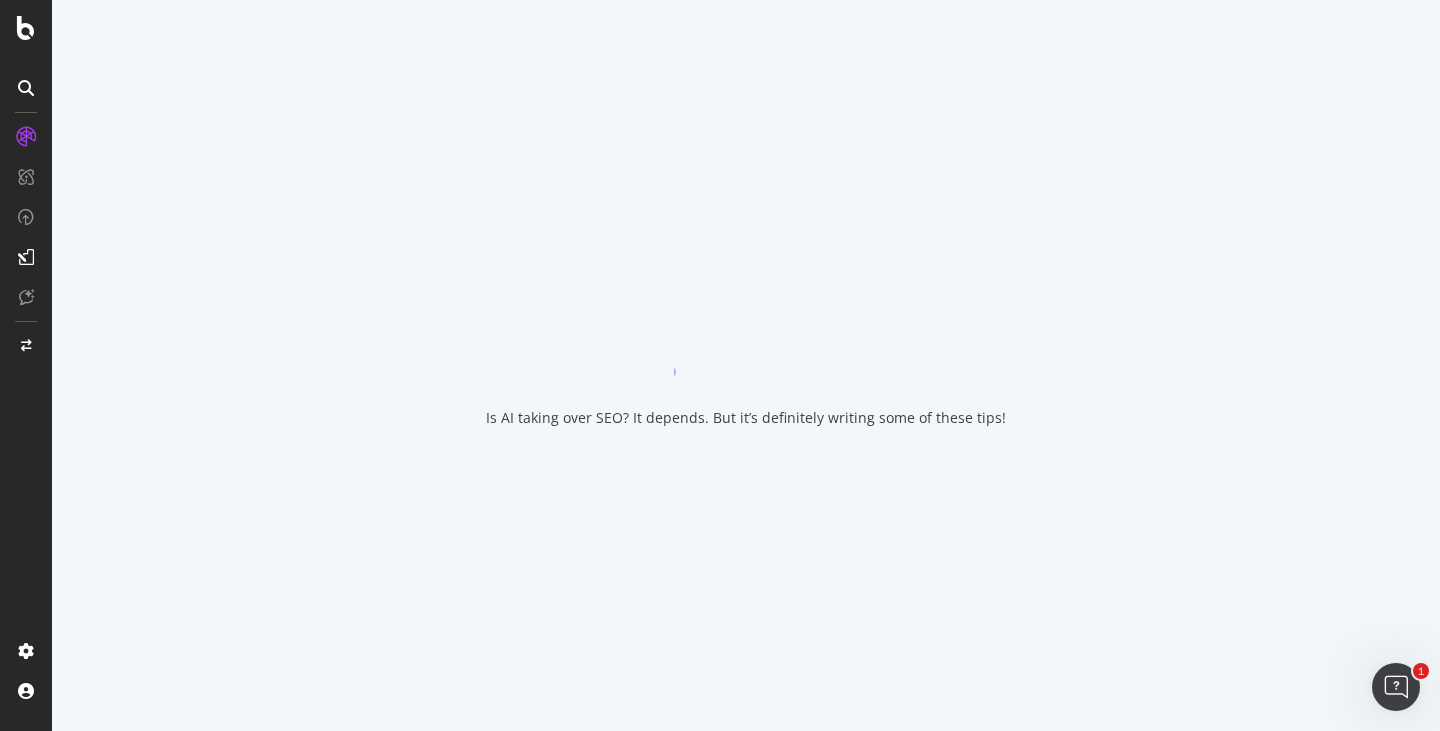scroll, scrollTop: 0, scrollLeft: 0, axis: both 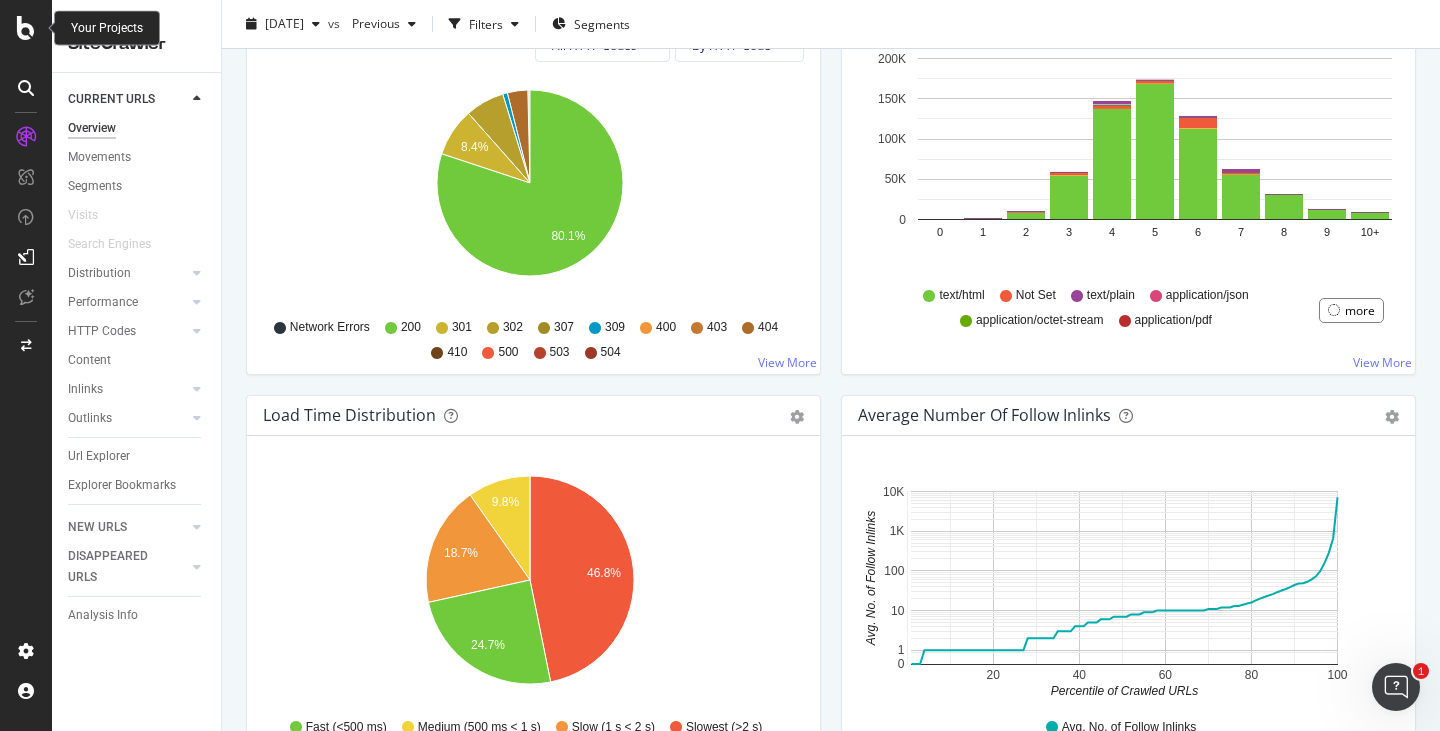 click at bounding box center (26, 28) 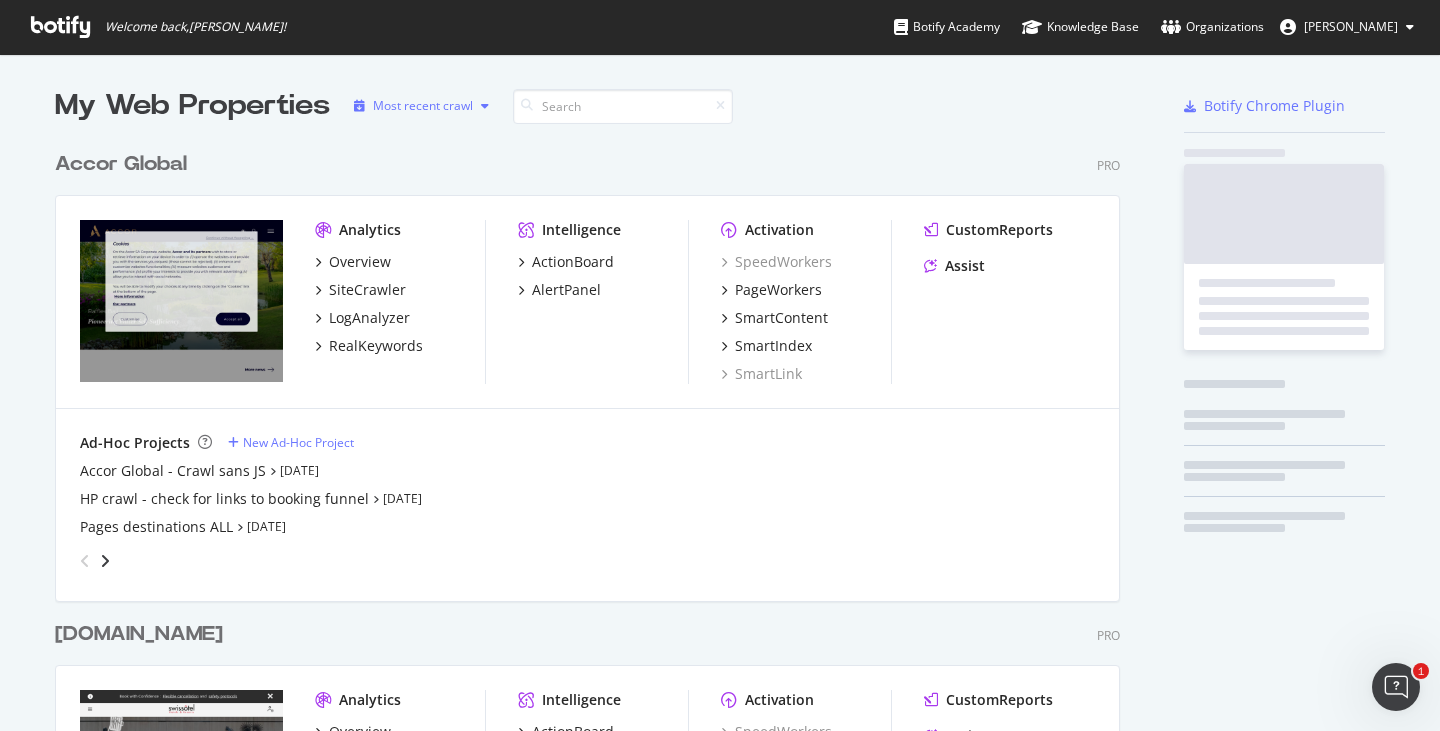 scroll, scrollTop: 16, scrollLeft: 16, axis: both 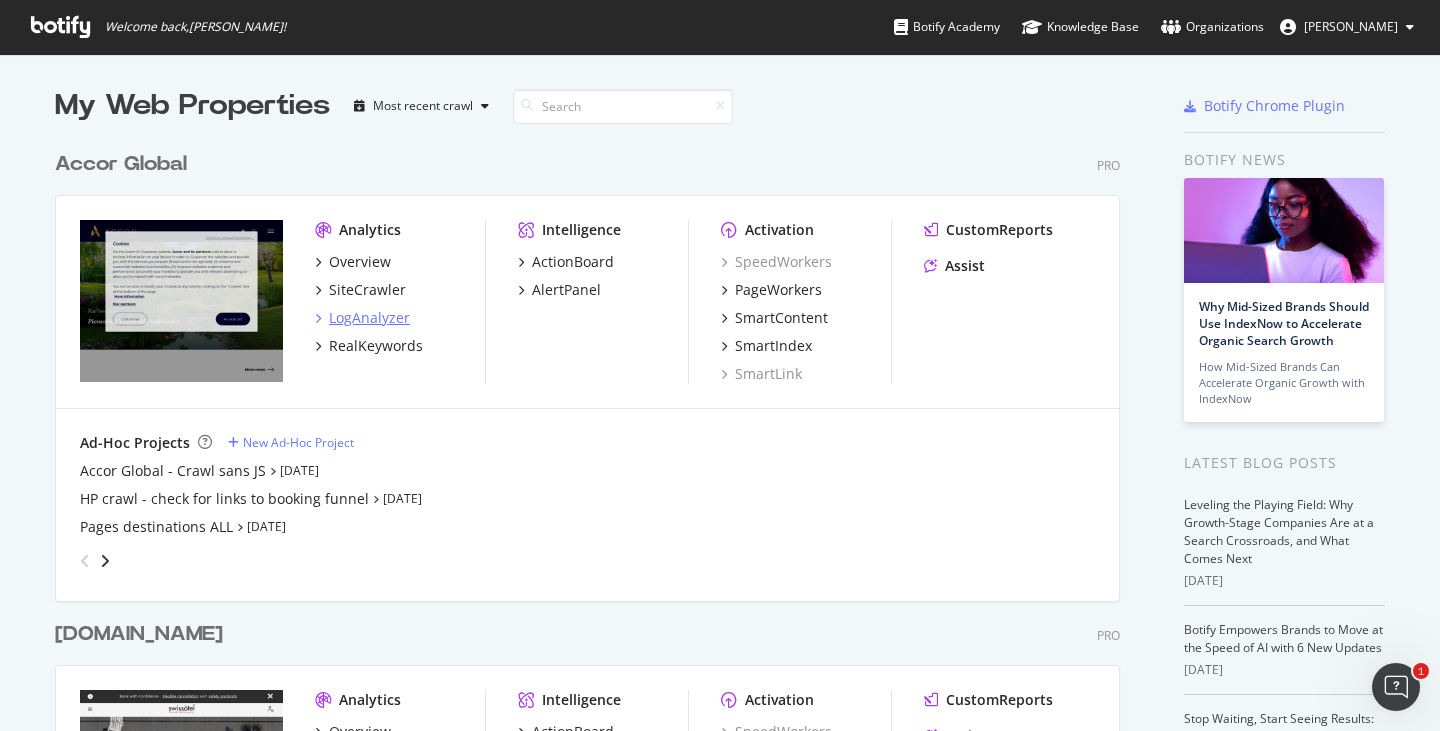 click on "LogAnalyzer" at bounding box center [369, 318] 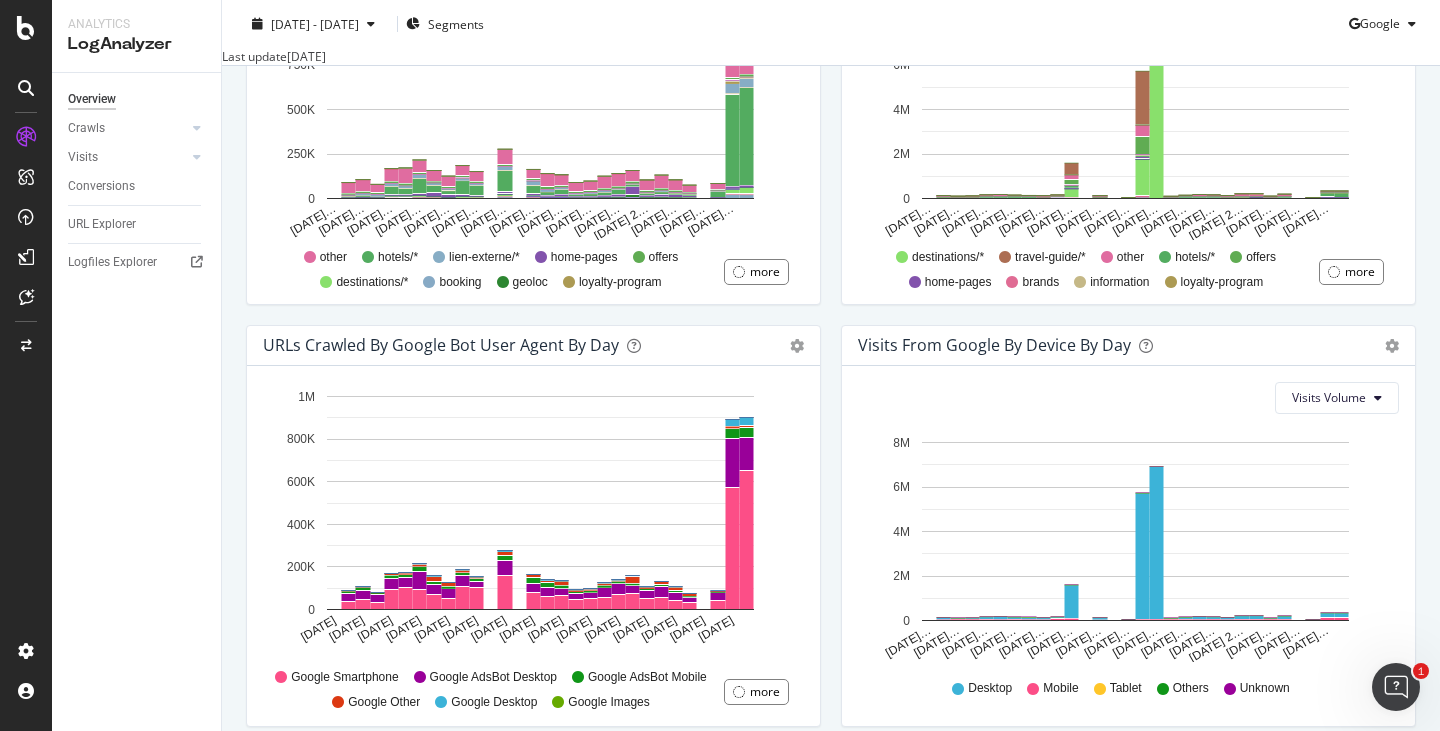 scroll, scrollTop: 736, scrollLeft: 0, axis: vertical 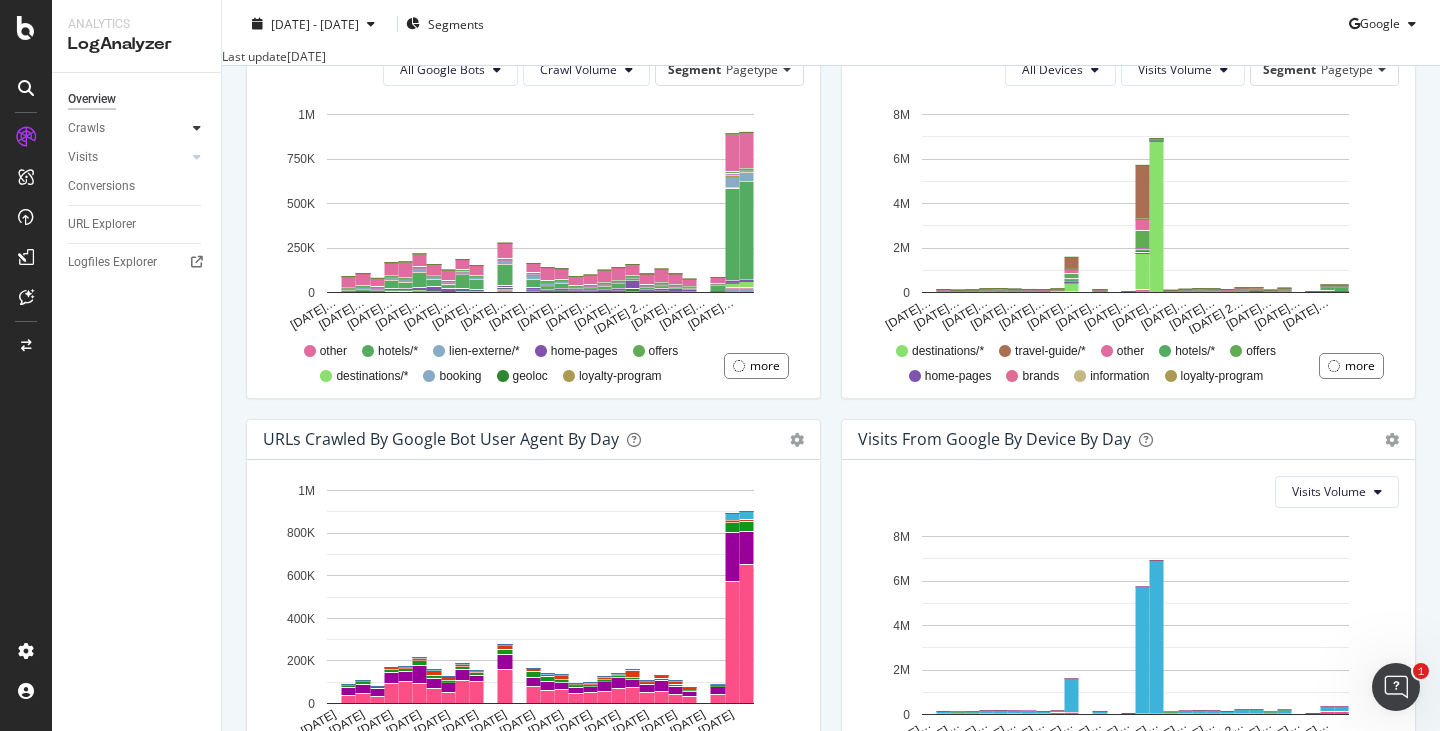 click at bounding box center [197, 128] 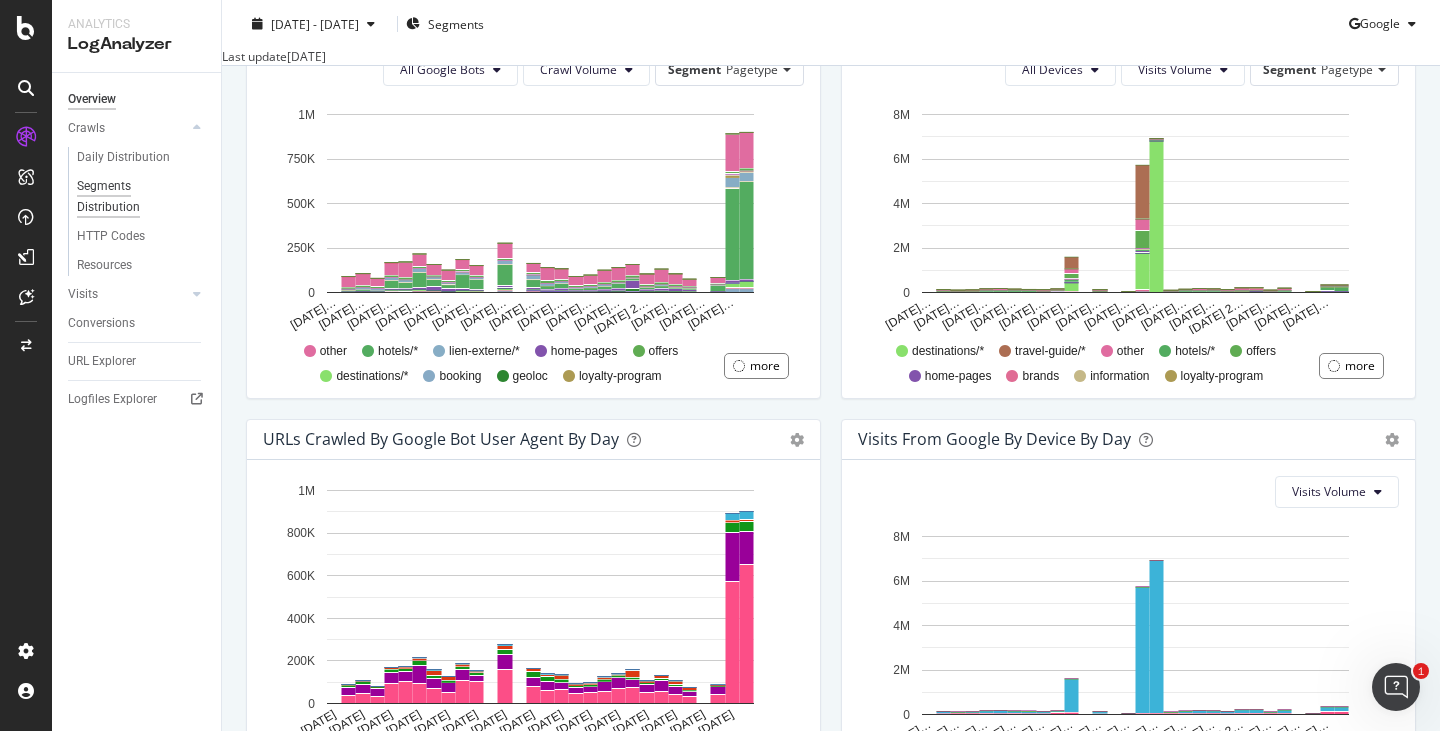 click on "Segments Distribution" at bounding box center (132, 197) 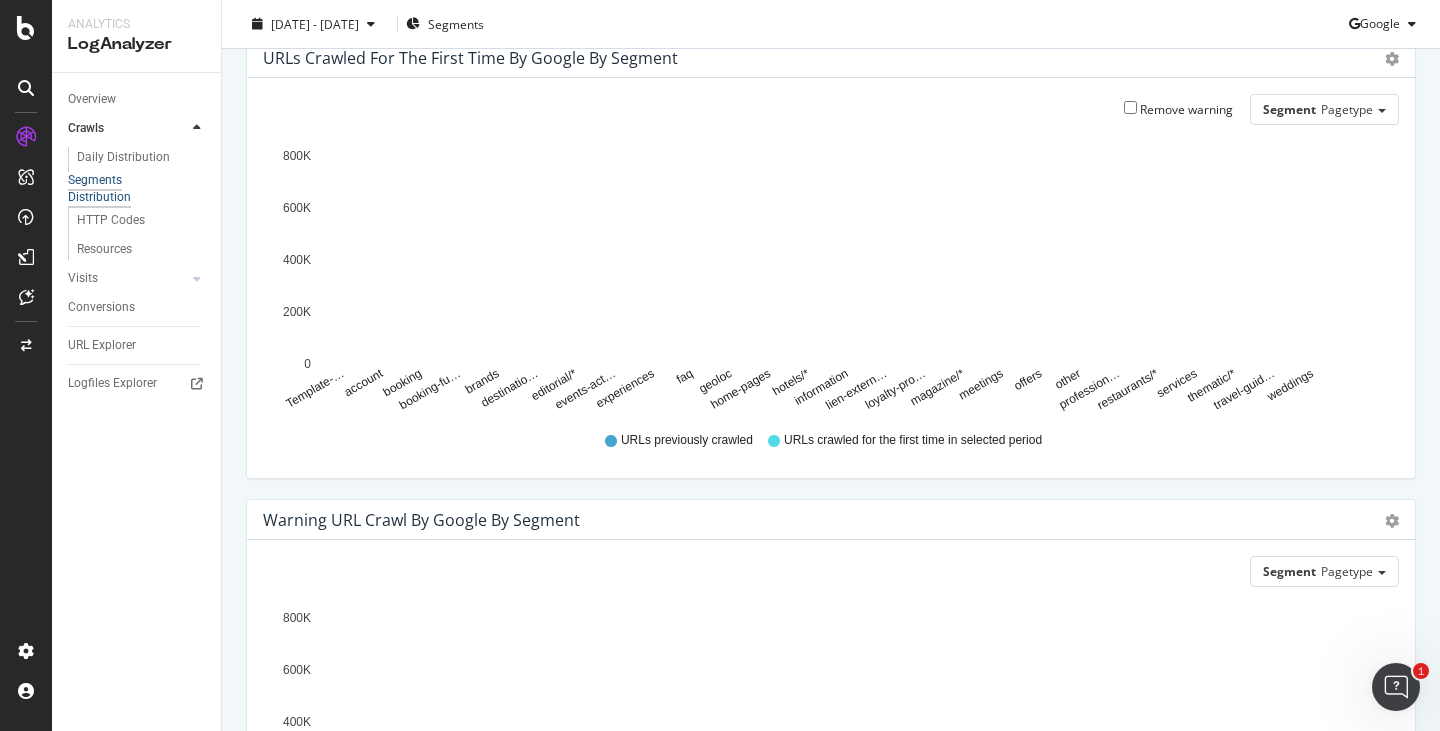 scroll, scrollTop: 848, scrollLeft: 0, axis: vertical 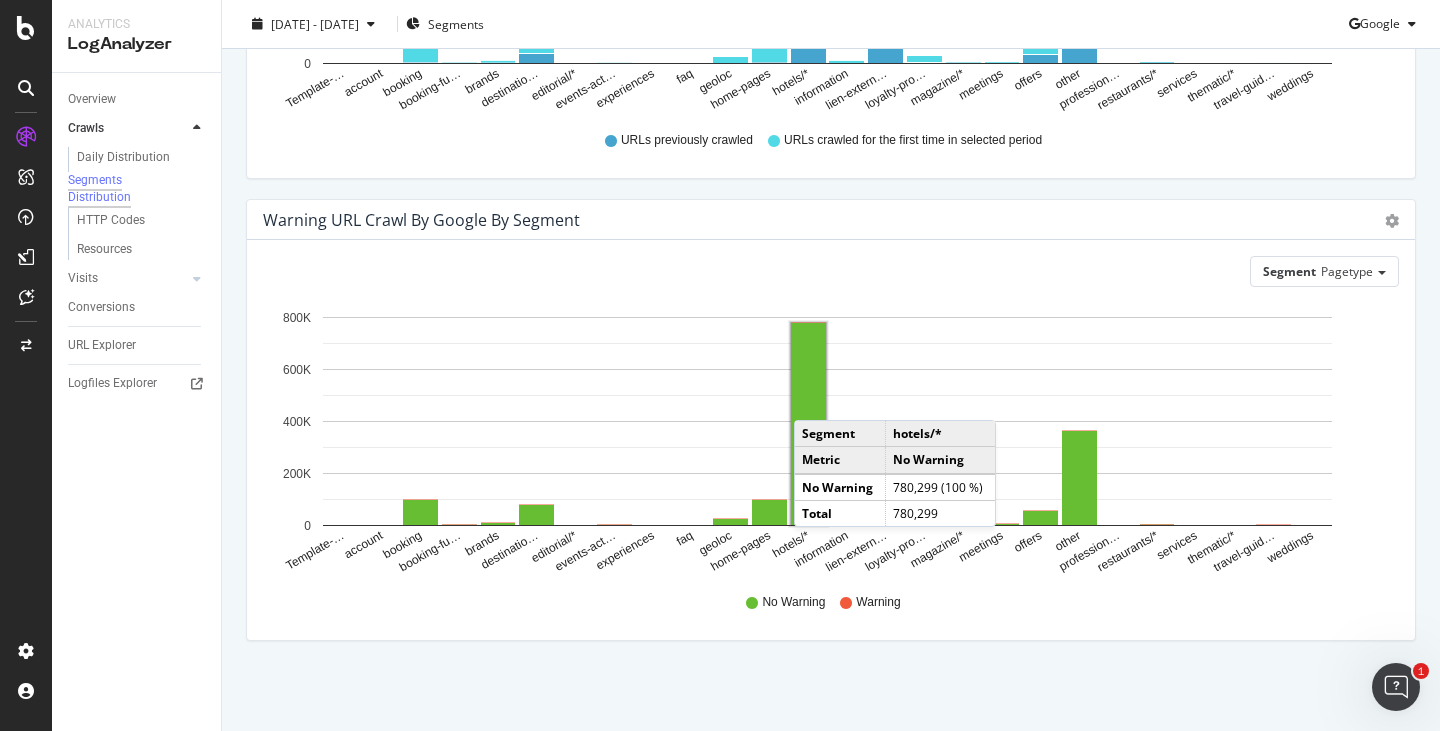 click 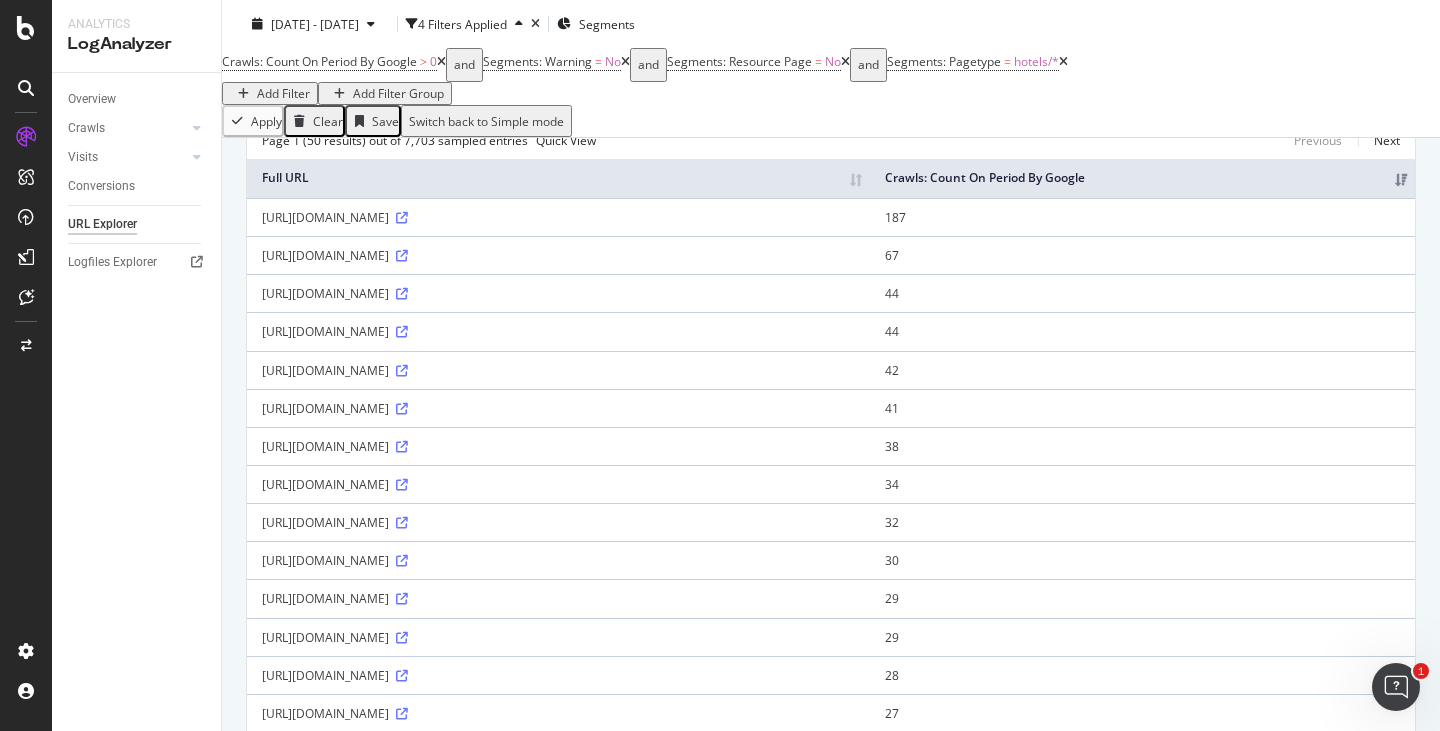 scroll, scrollTop: 300, scrollLeft: 0, axis: vertical 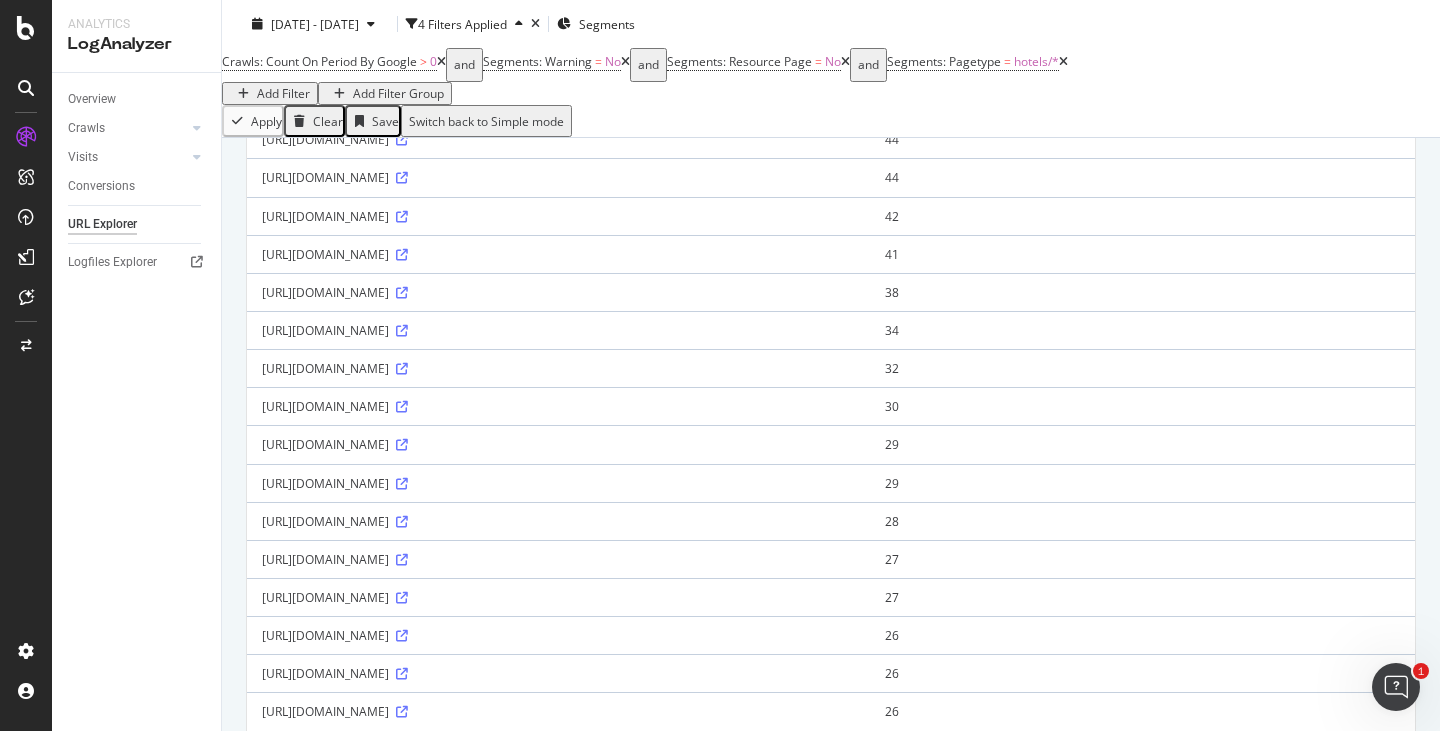 click on "[URL][DOMAIN_NAME]" at bounding box center [558, 254] 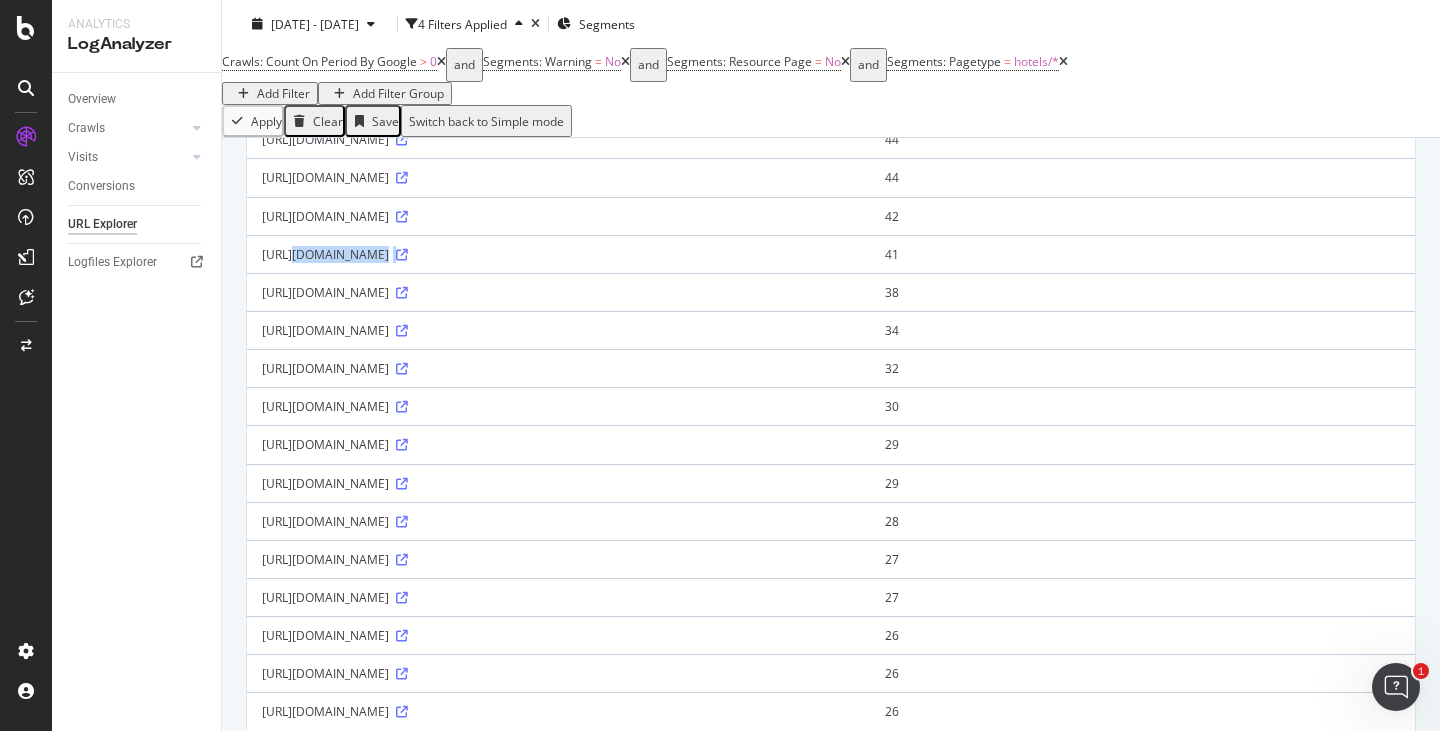 click on "[URL][DOMAIN_NAME]" at bounding box center [558, 254] 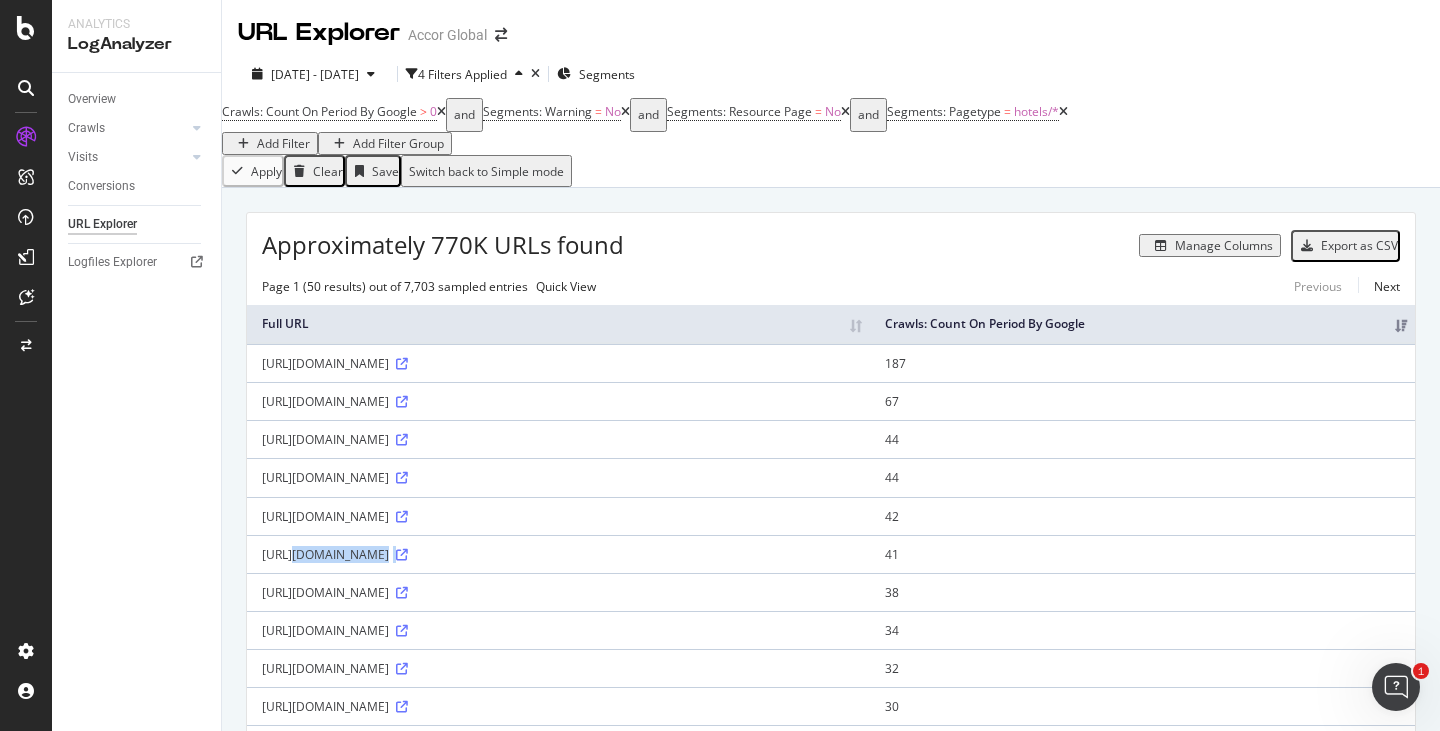 scroll, scrollTop: 100, scrollLeft: 0, axis: vertical 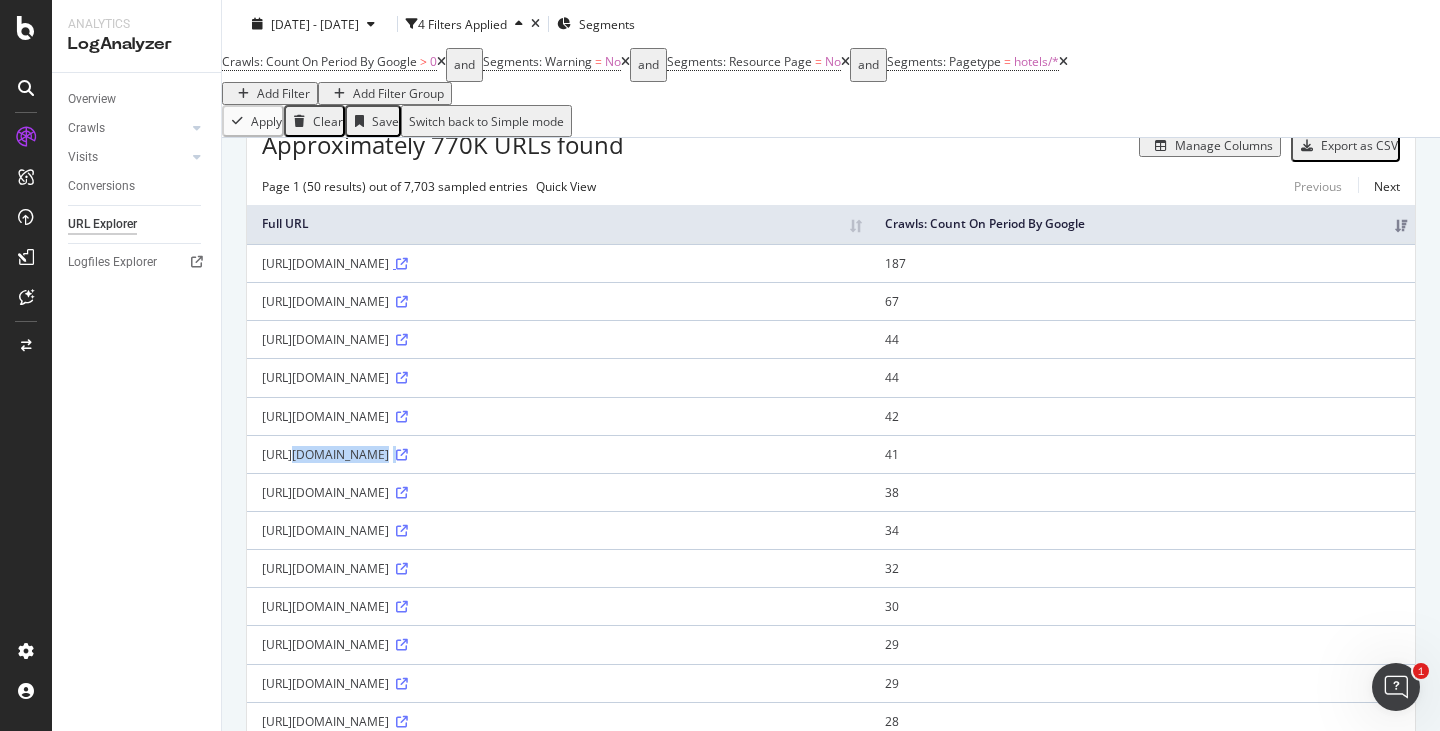 click at bounding box center (402, 264) 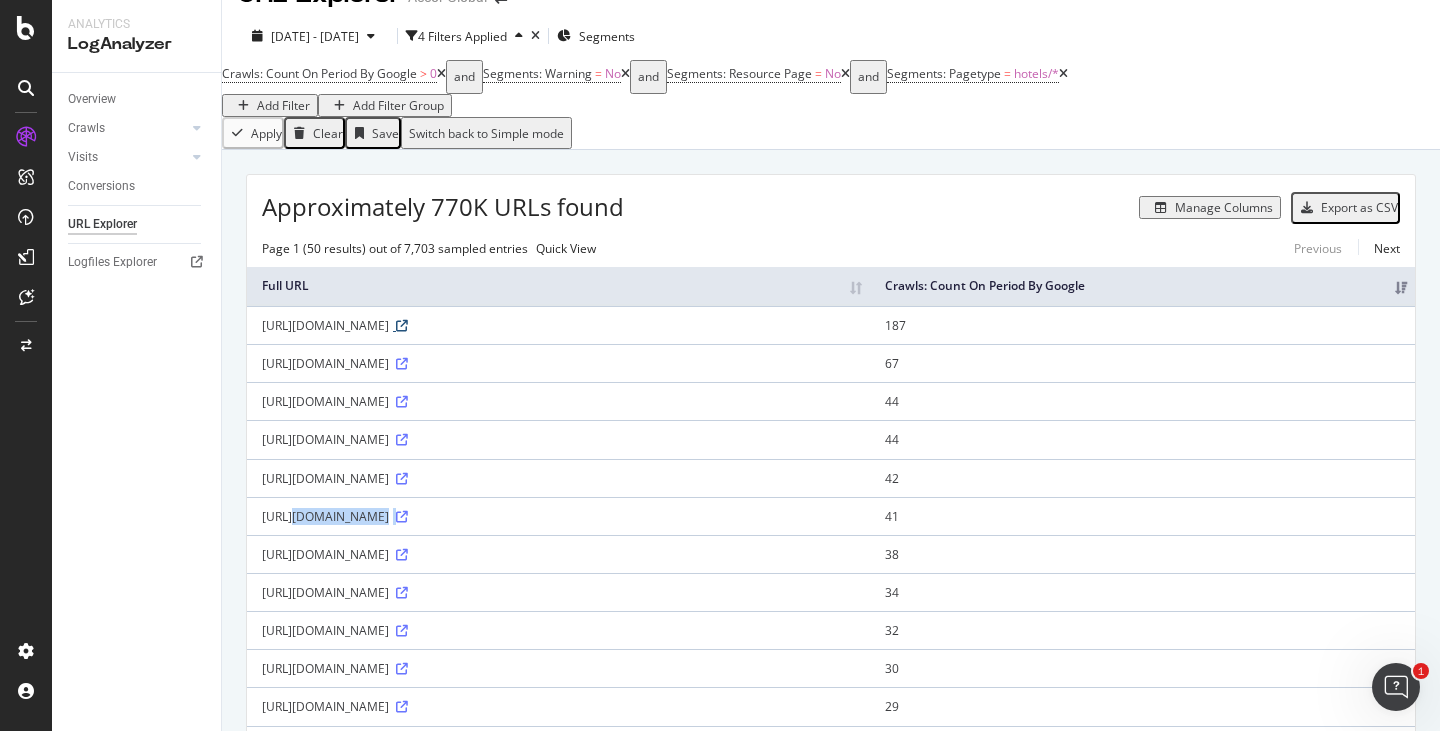scroll, scrollTop: 0, scrollLeft: 0, axis: both 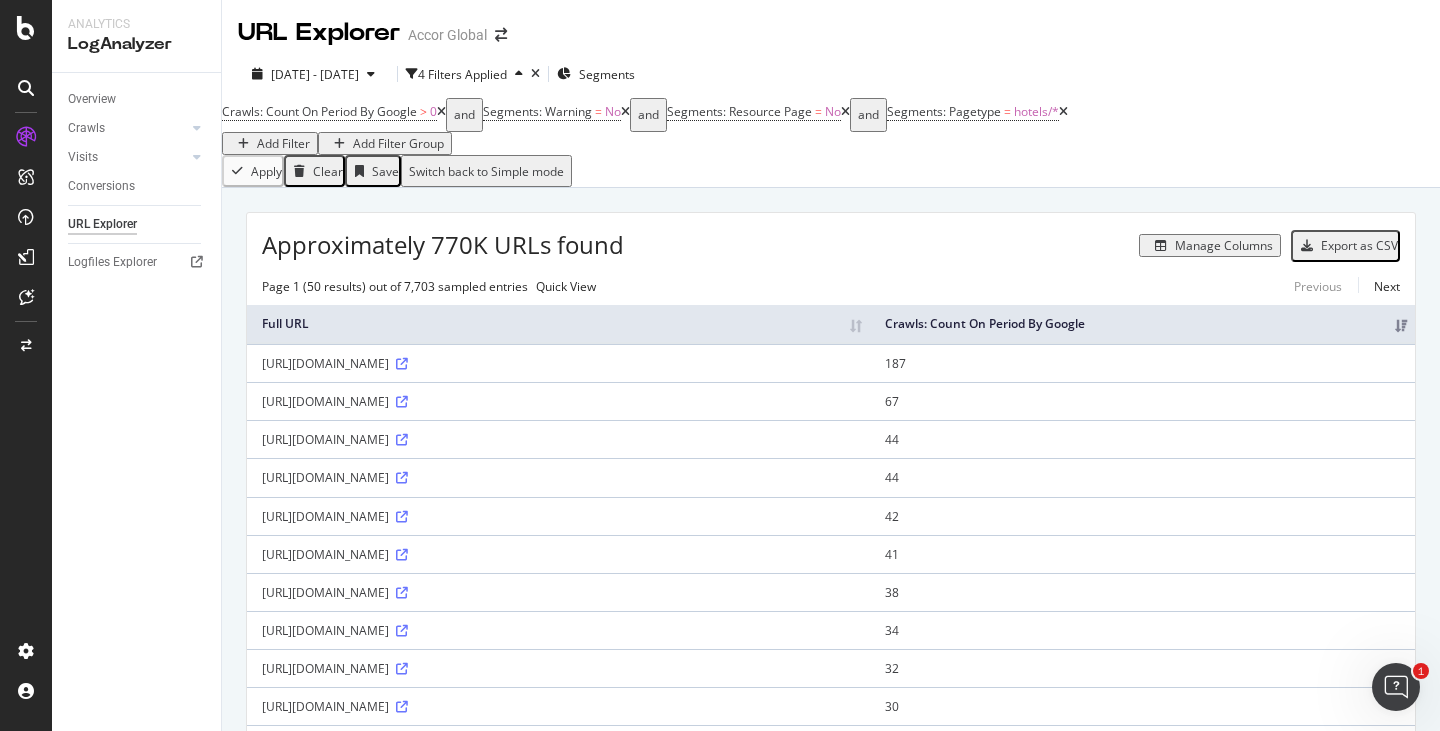 click on "Approximately 770K URLs found" at bounding box center (443, 245) 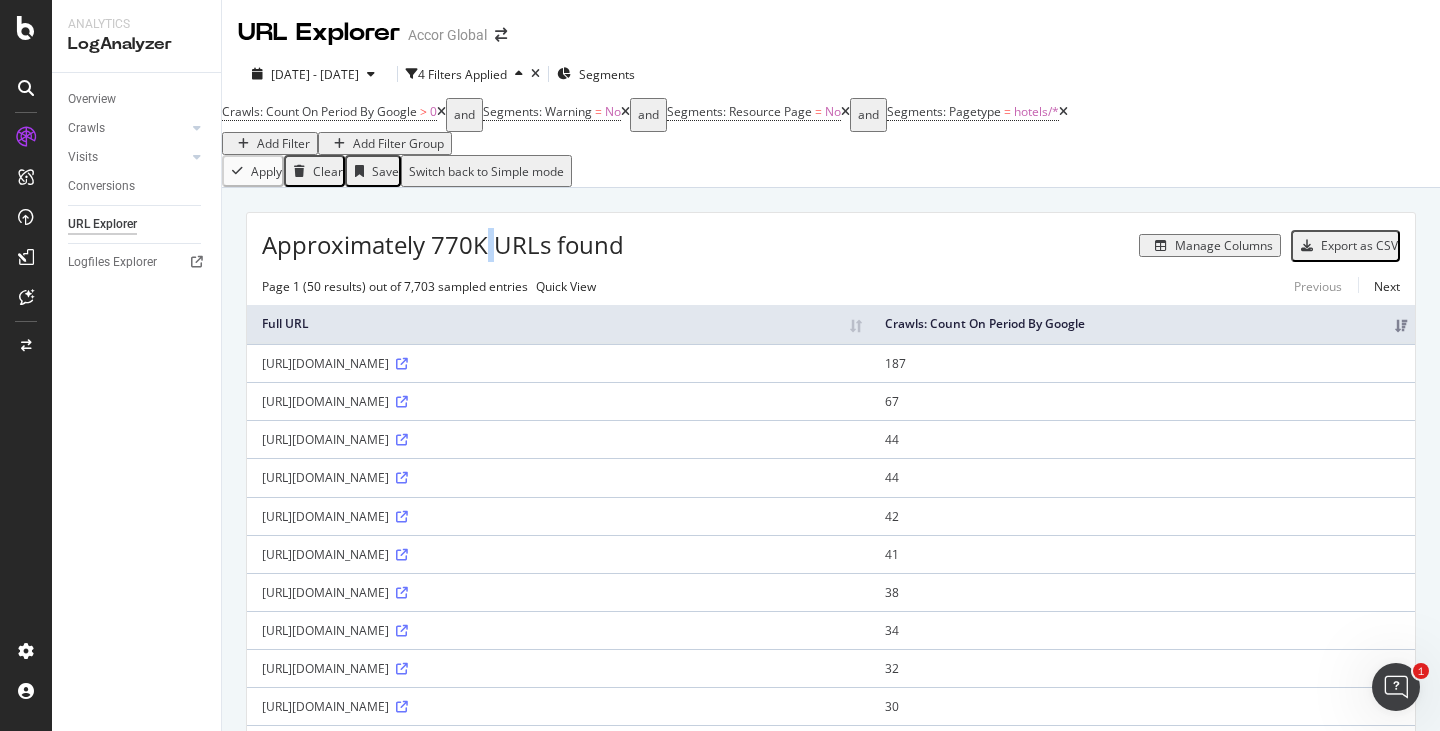 click on "Approximately 770K URLs found" at bounding box center [443, 245] 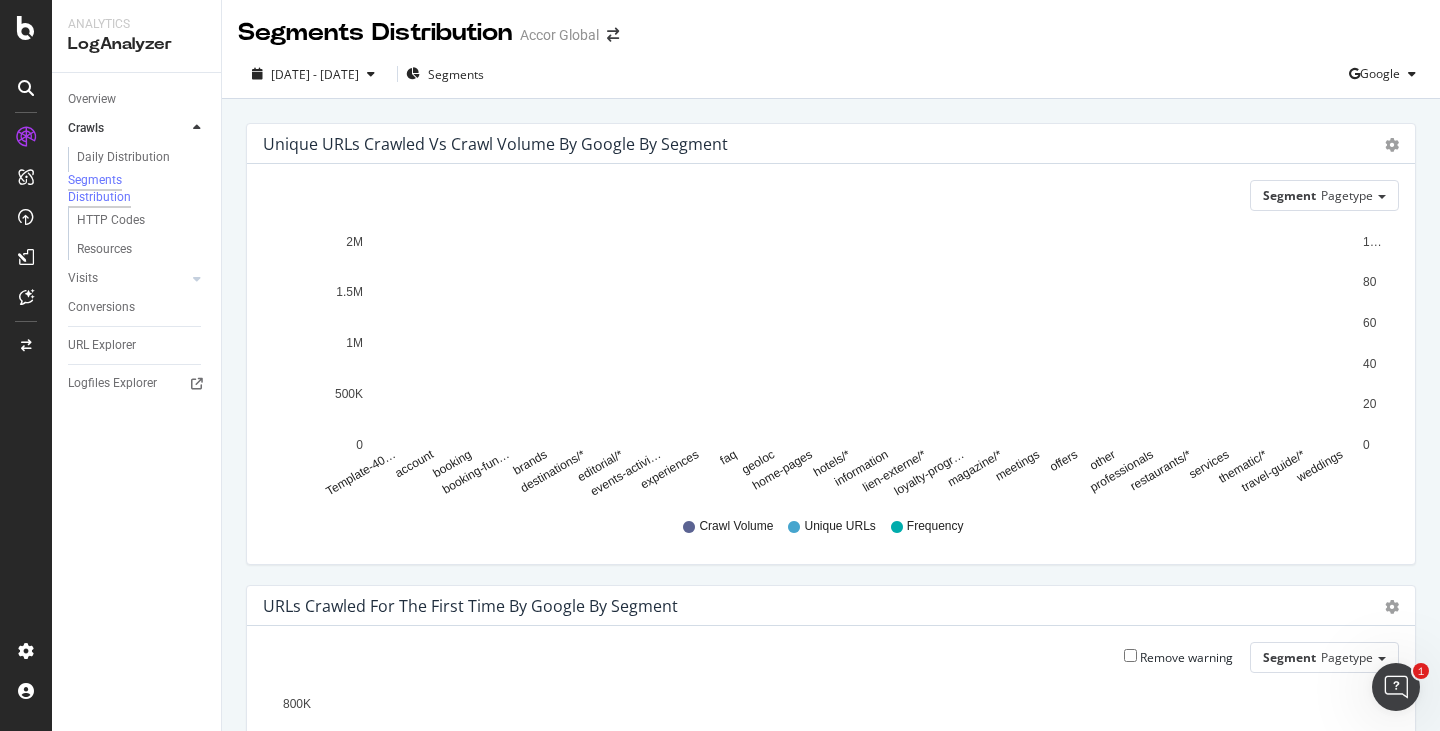 scroll, scrollTop: 500, scrollLeft: 0, axis: vertical 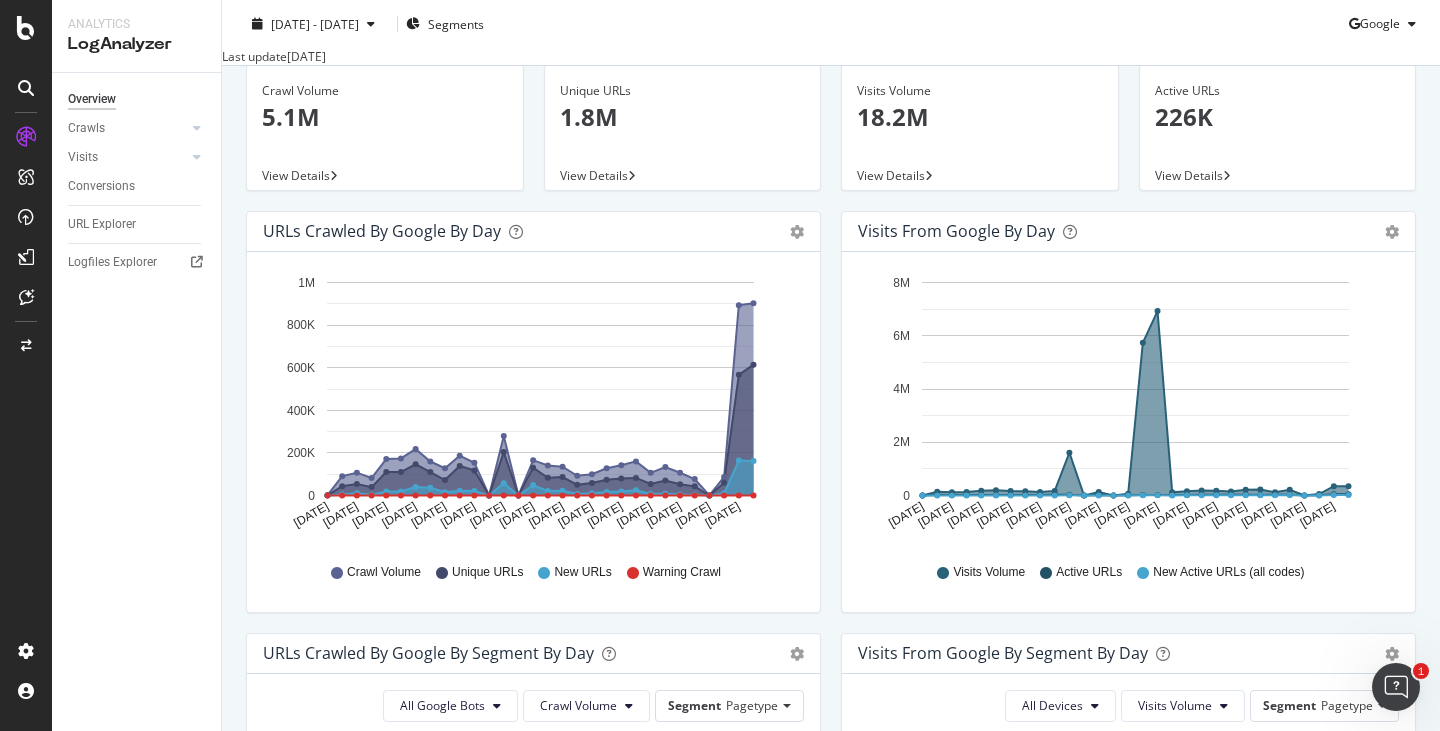 click on "View Details" at bounding box center (296, 175) 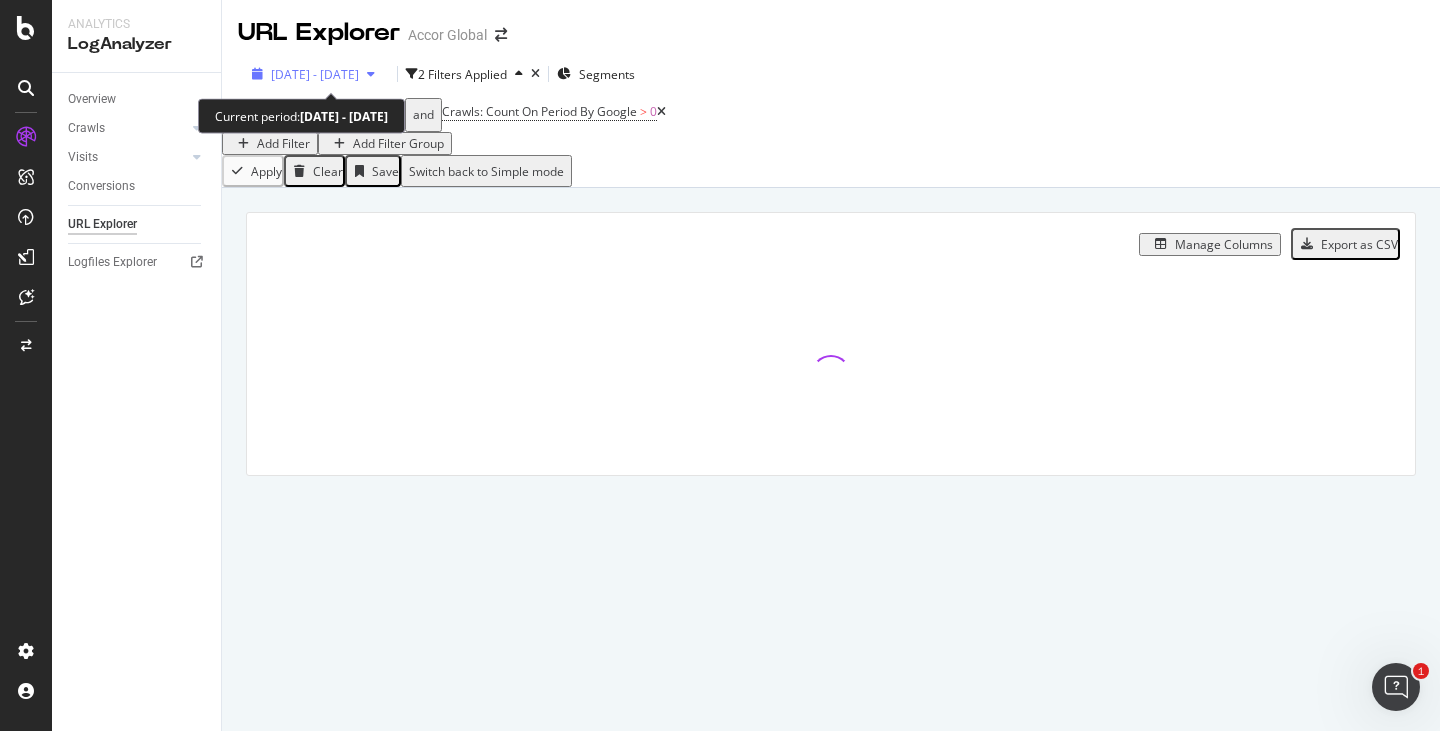 click on "[DATE] - [DATE]" at bounding box center [315, 74] 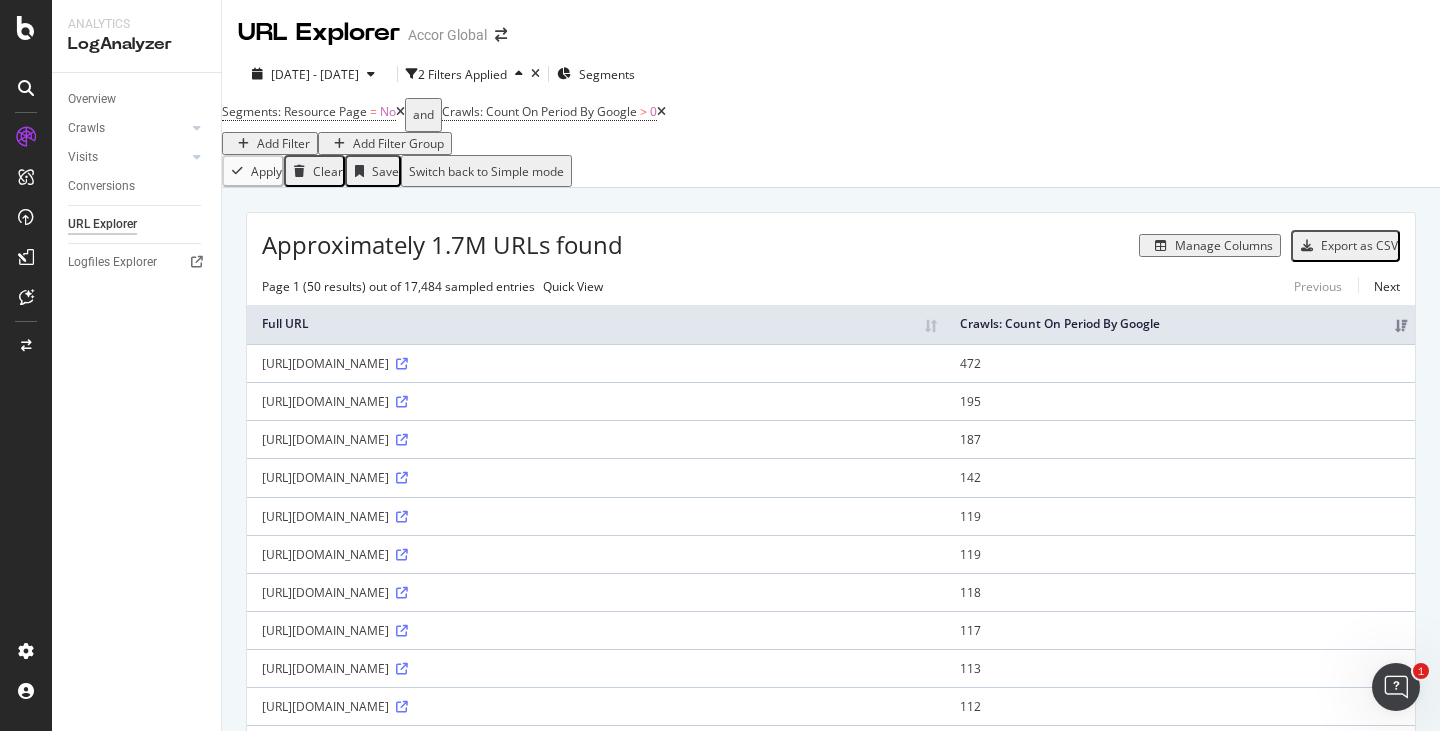click on "Approximately 1.7M URLs found Manage Columns Export as CSV" at bounding box center (831, 237) 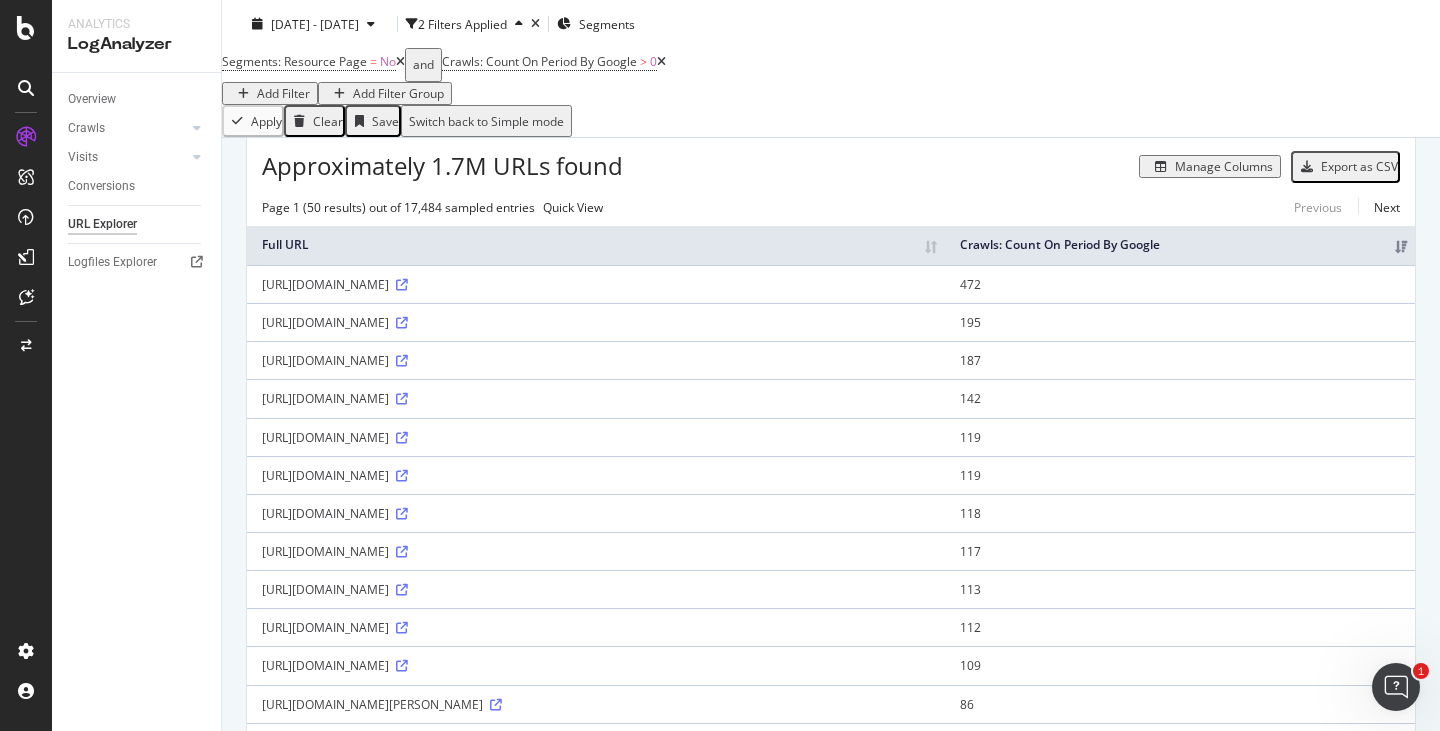 scroll, scrollTop: 100, scrollLeft: 0, axis: vertical 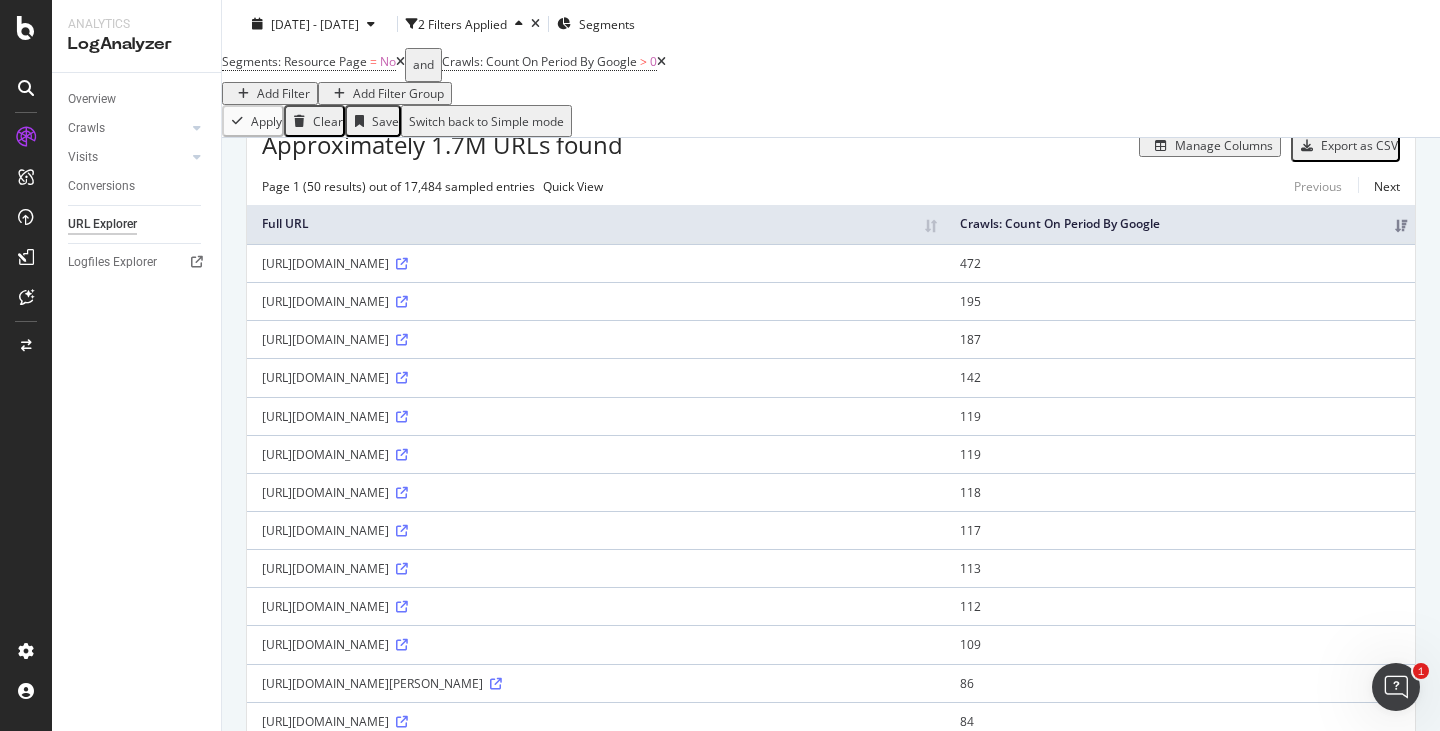 click on "Crawls: Count On Period By Google" at bounding box center [1180, 224] 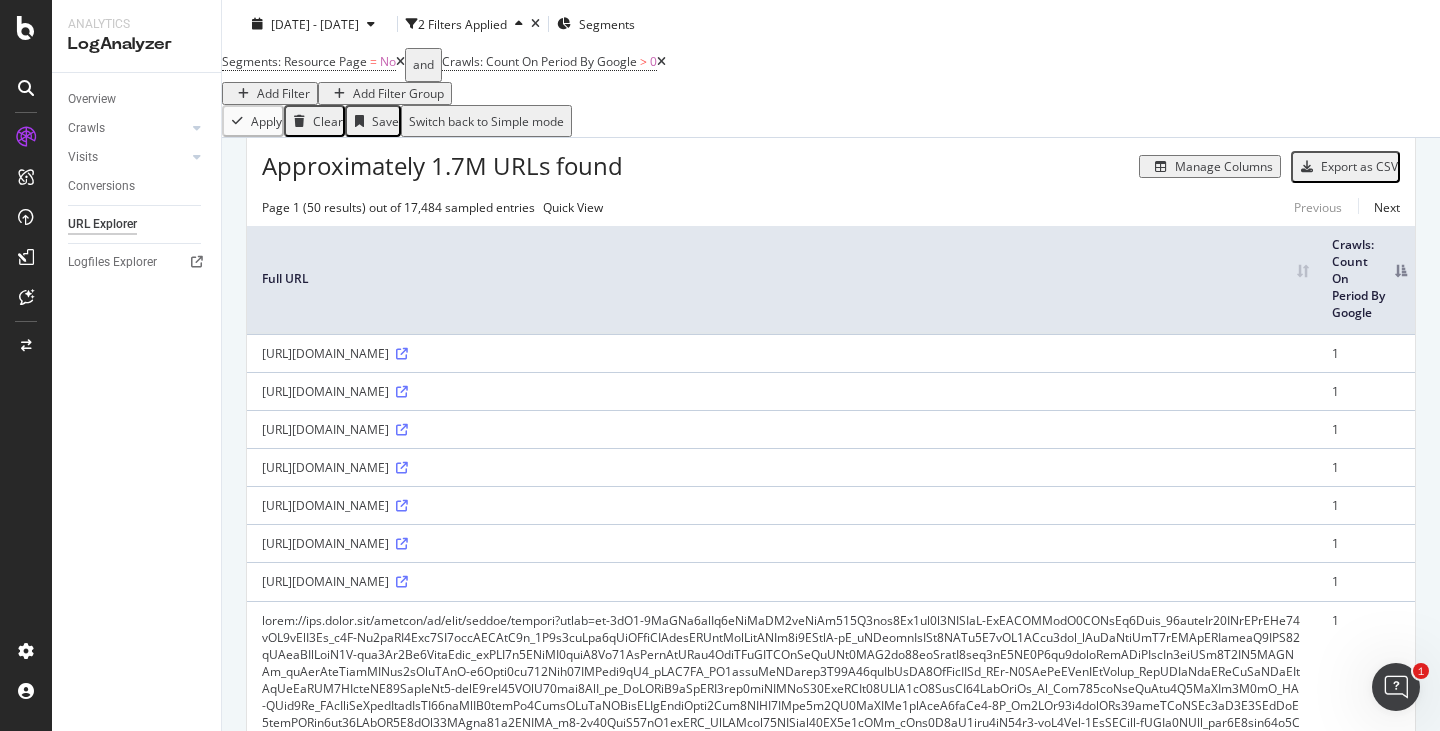 scroll, scrollTop: 100, scrollLeft: 0, axis: vertical 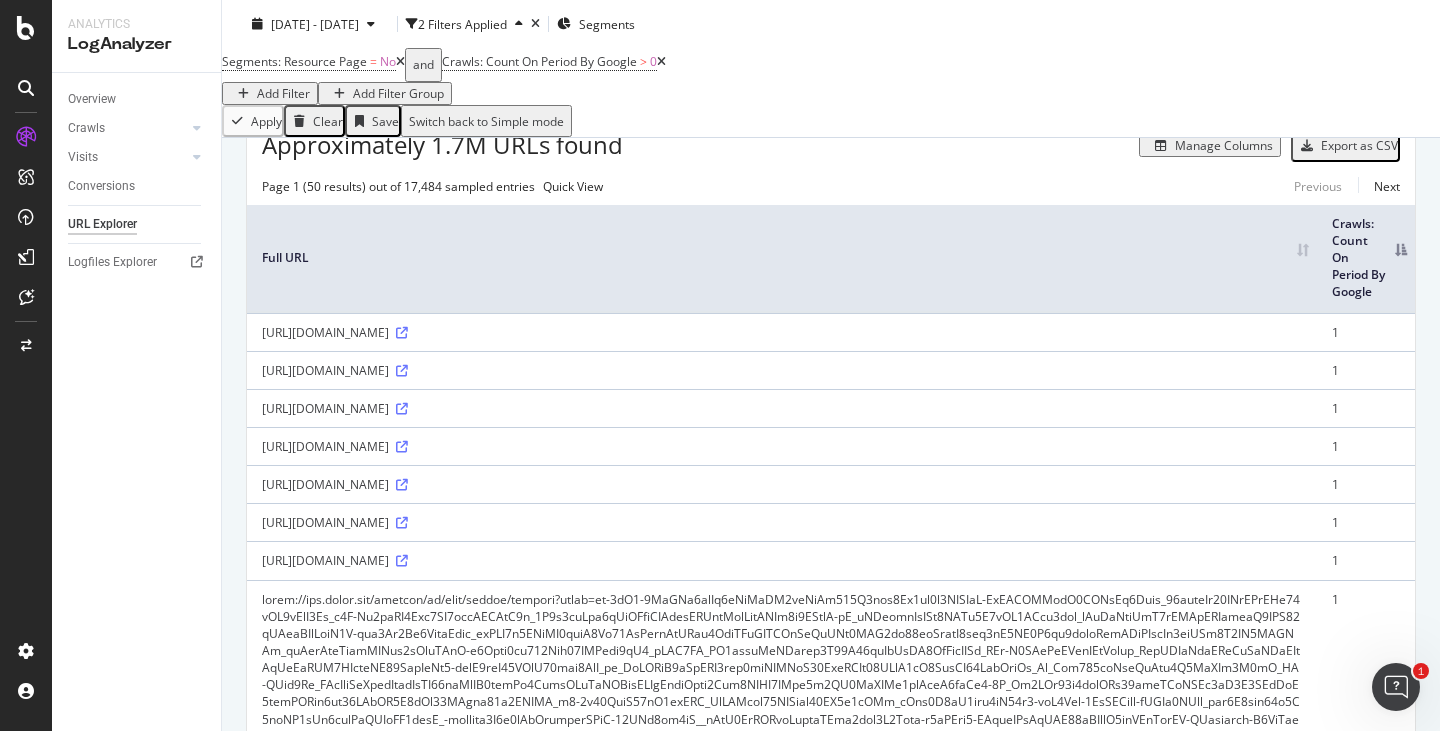 click on "Crawls: Count On Period By Google" at bounding box center [1366, 259] 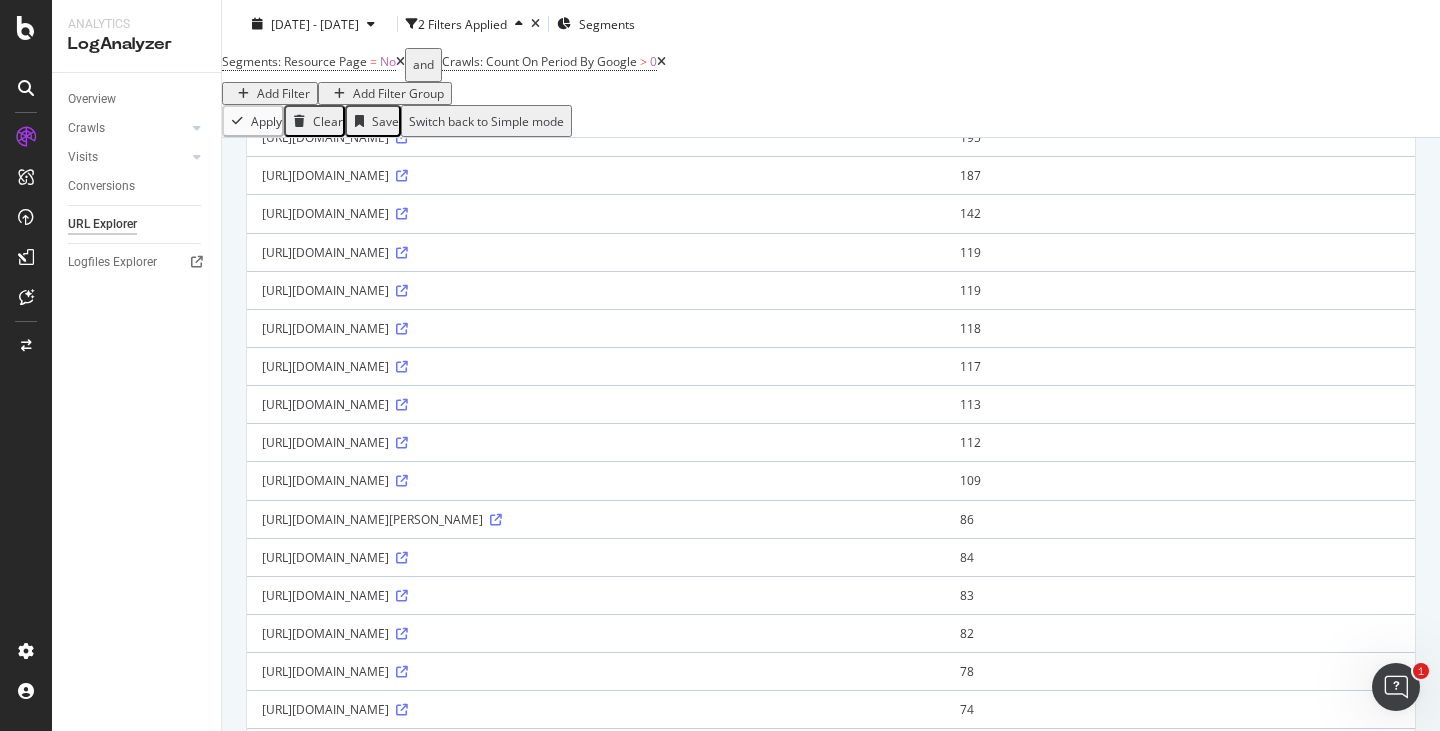 scroll, scrollTop: 200, scrollLeft: 0, axis: vertical 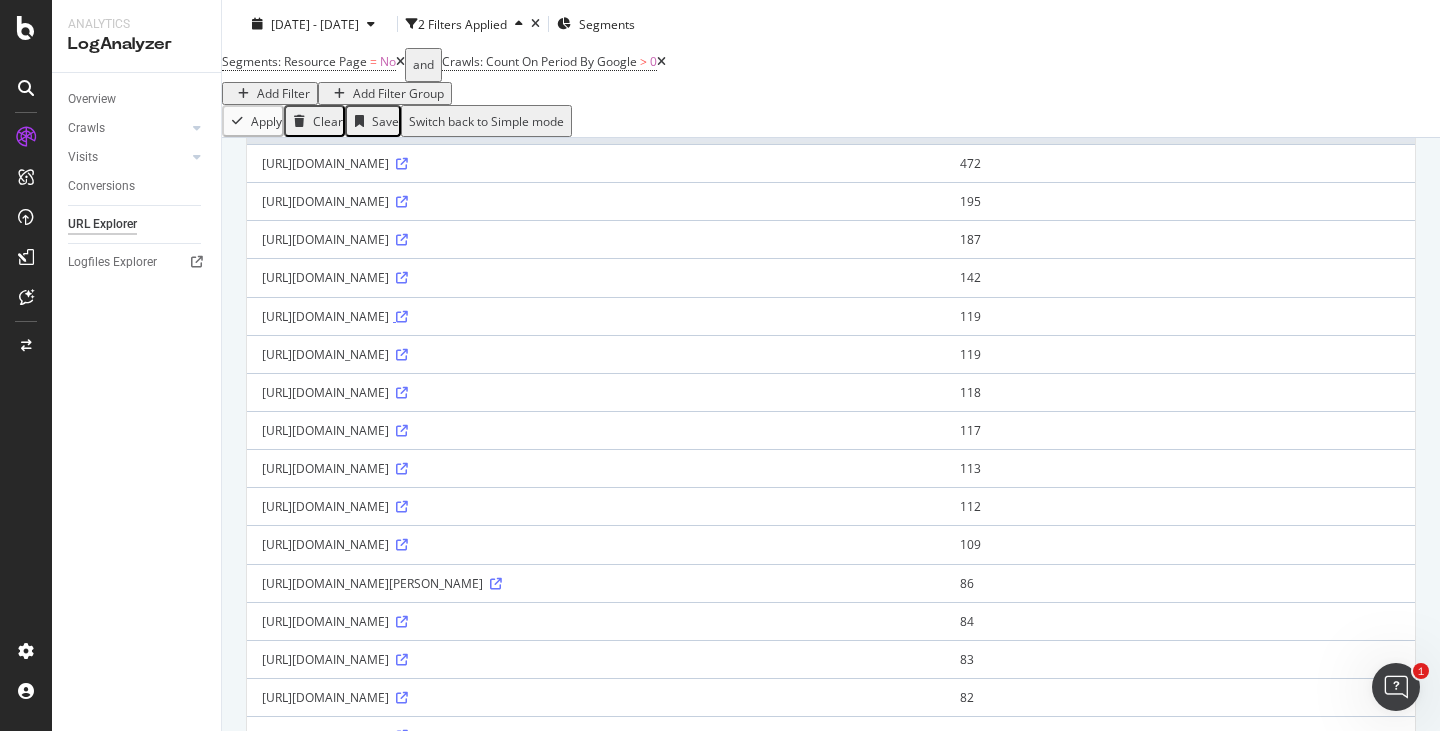 click at bounding box center (402, 317) 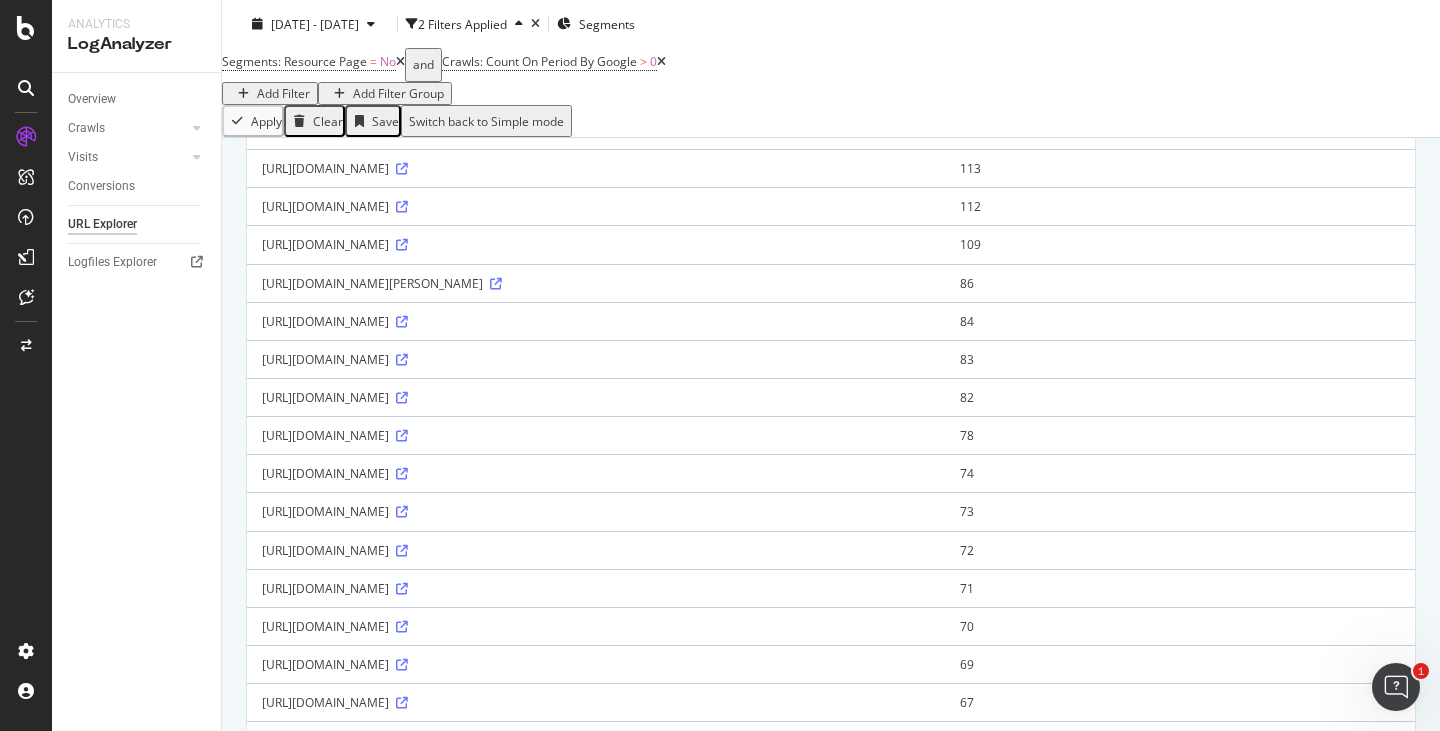 scroll, scrollTop: 0, scrollLeft: 0, axis: both 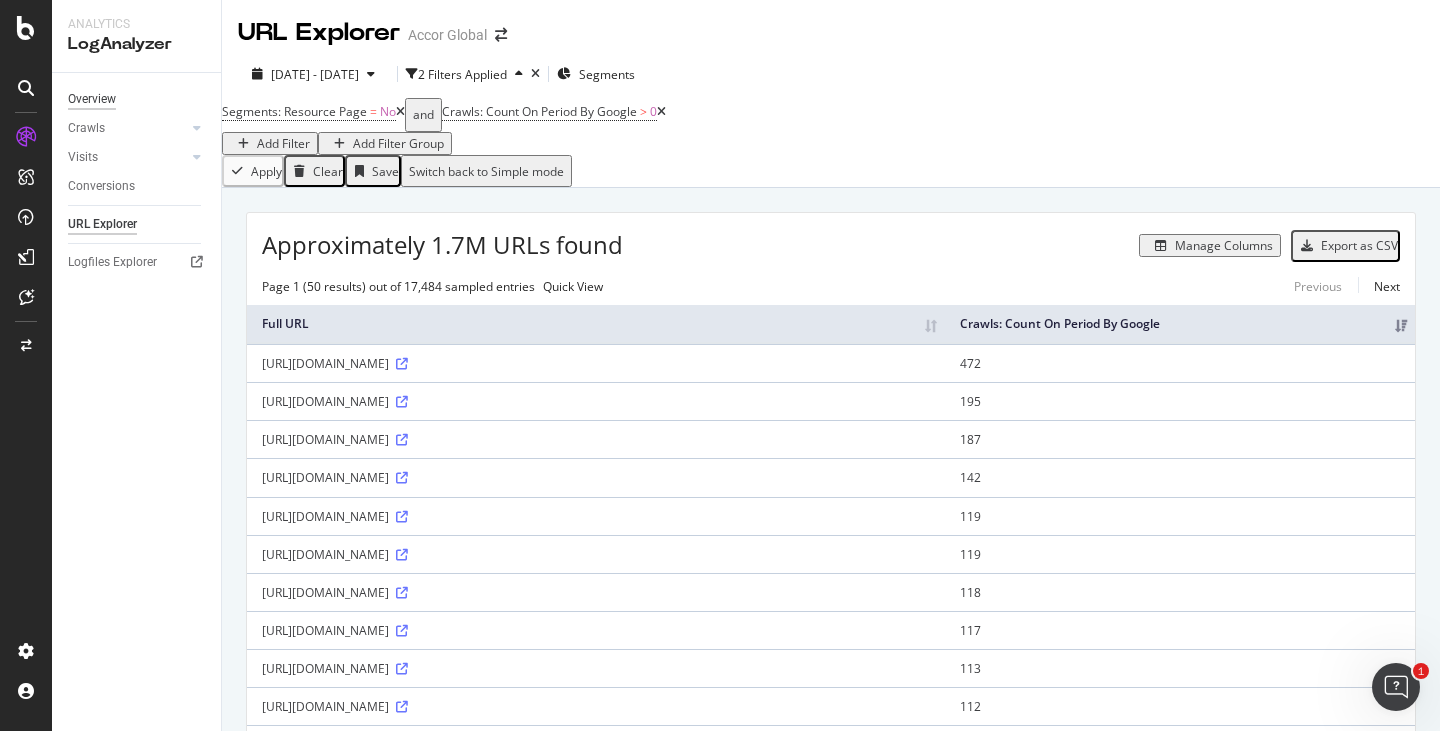 click on "Overview" at bounding box center (92, 99) 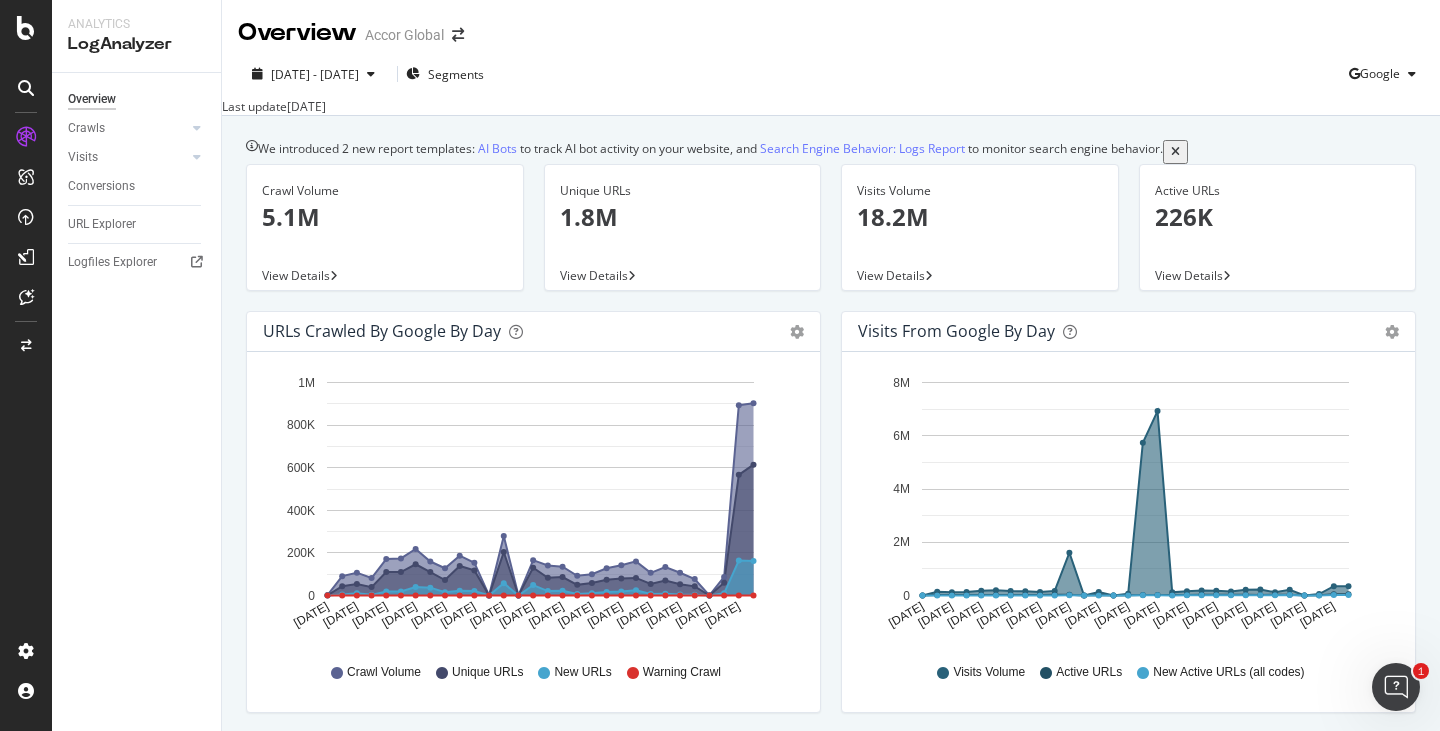 click on "Accor Global" at bounding box center (404, 35) 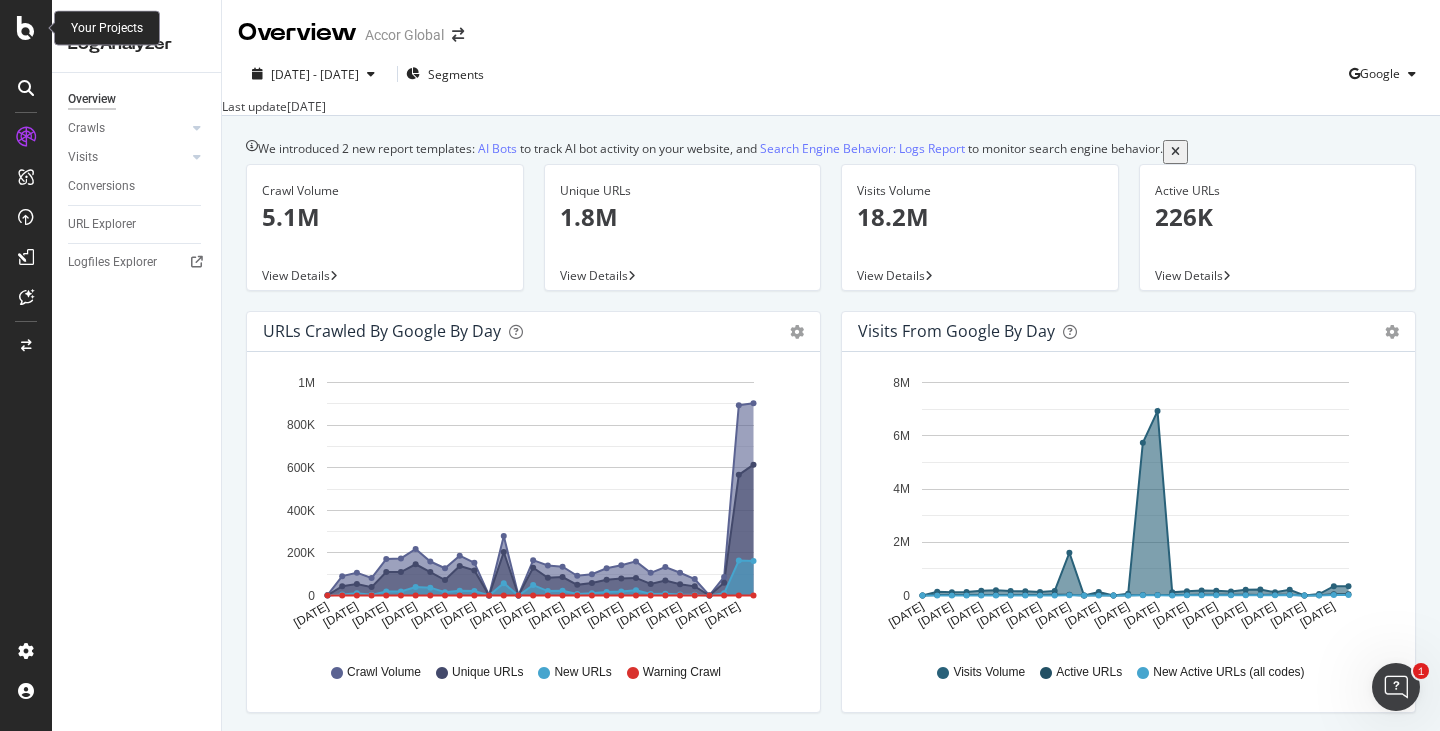 click at bounding box center (26, 28) 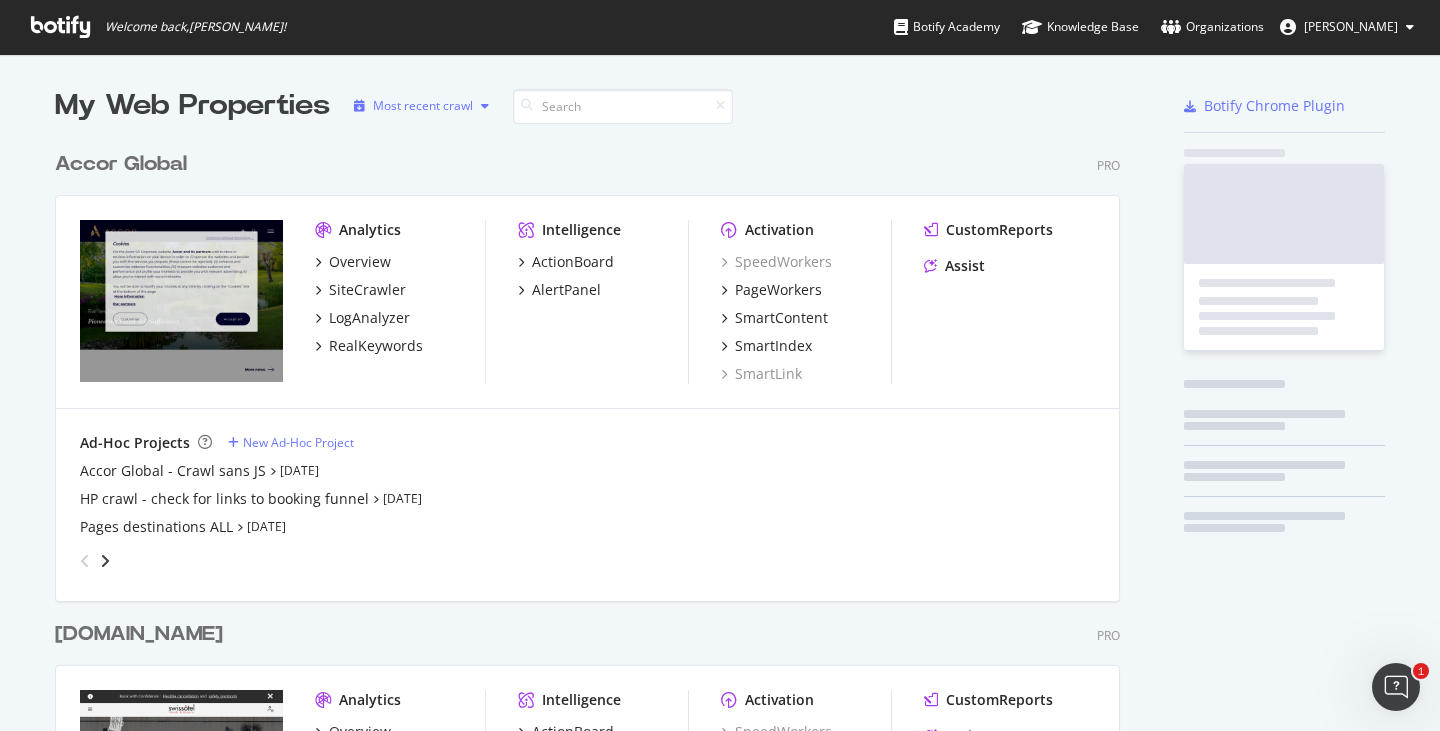 scroll, scrollTop: 16, scrollLeft: 16, axis: both 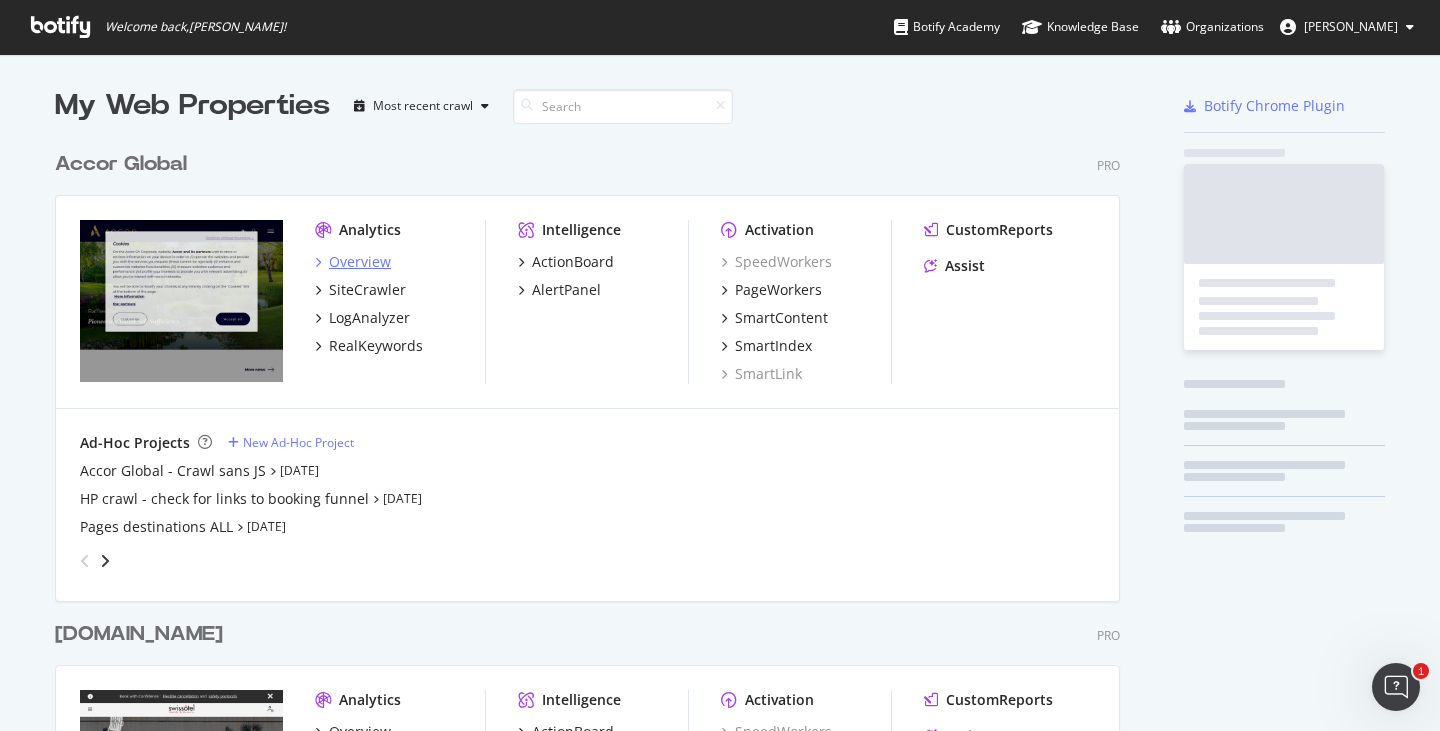 click on "Overview" at bounding box center (360, 262) 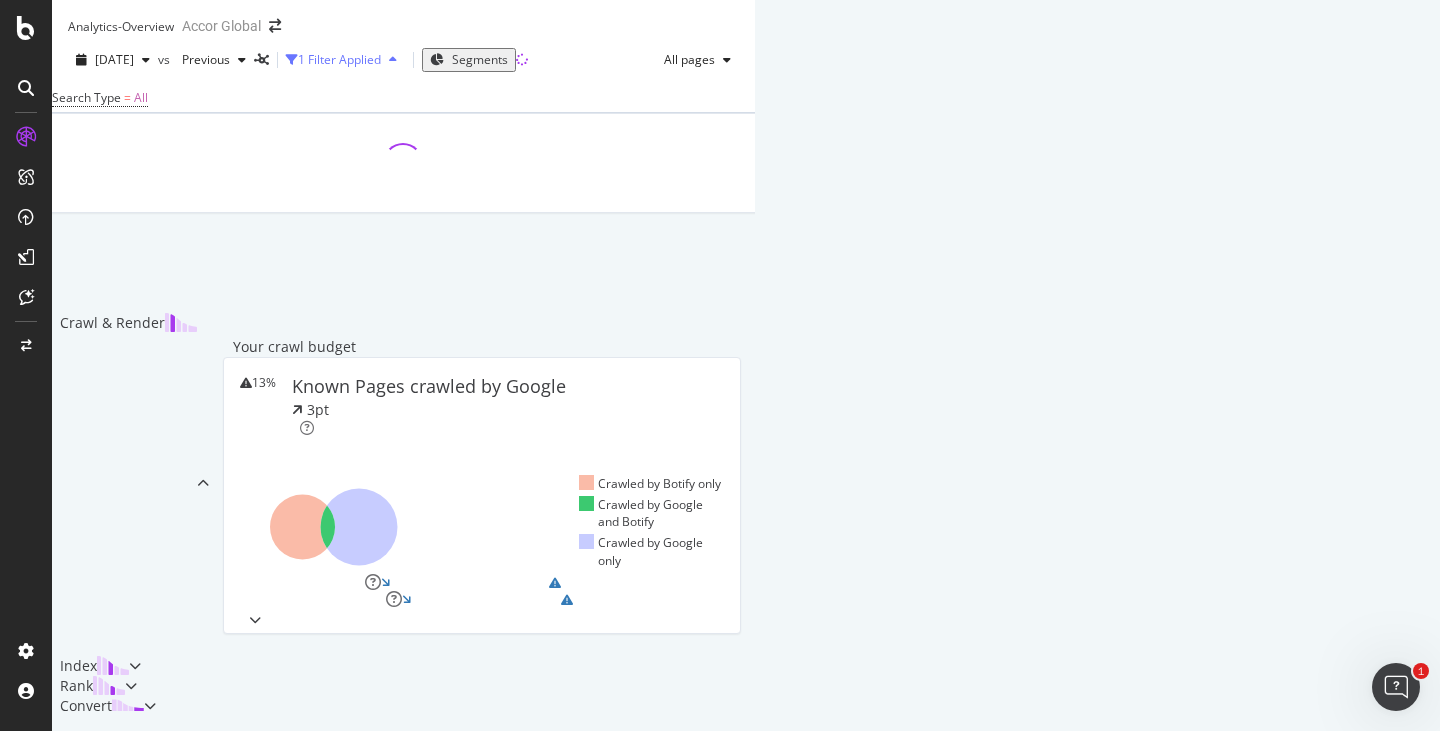 click on "1 Filter Applied" at bounding box center [339, 59] 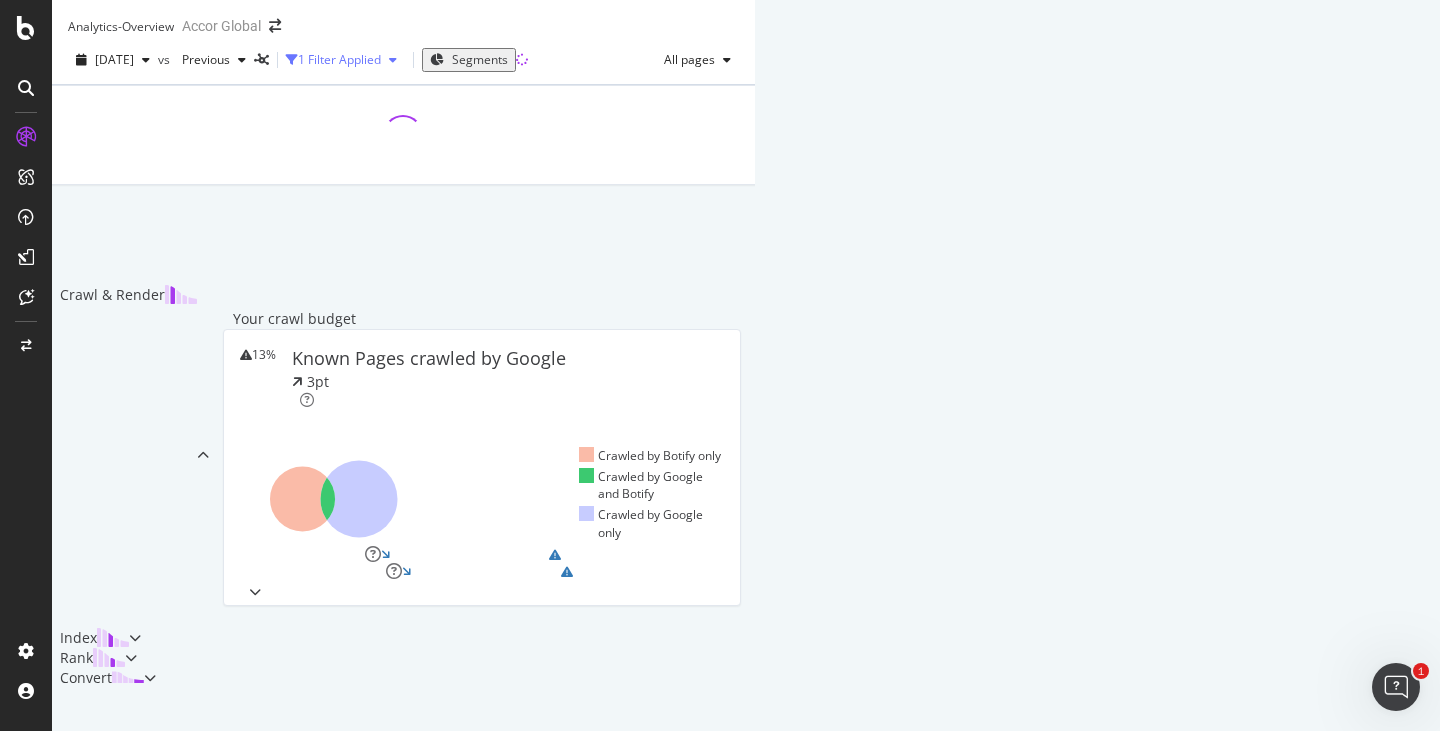click on "1 Filter Applied" at bounding box center (339, 59) 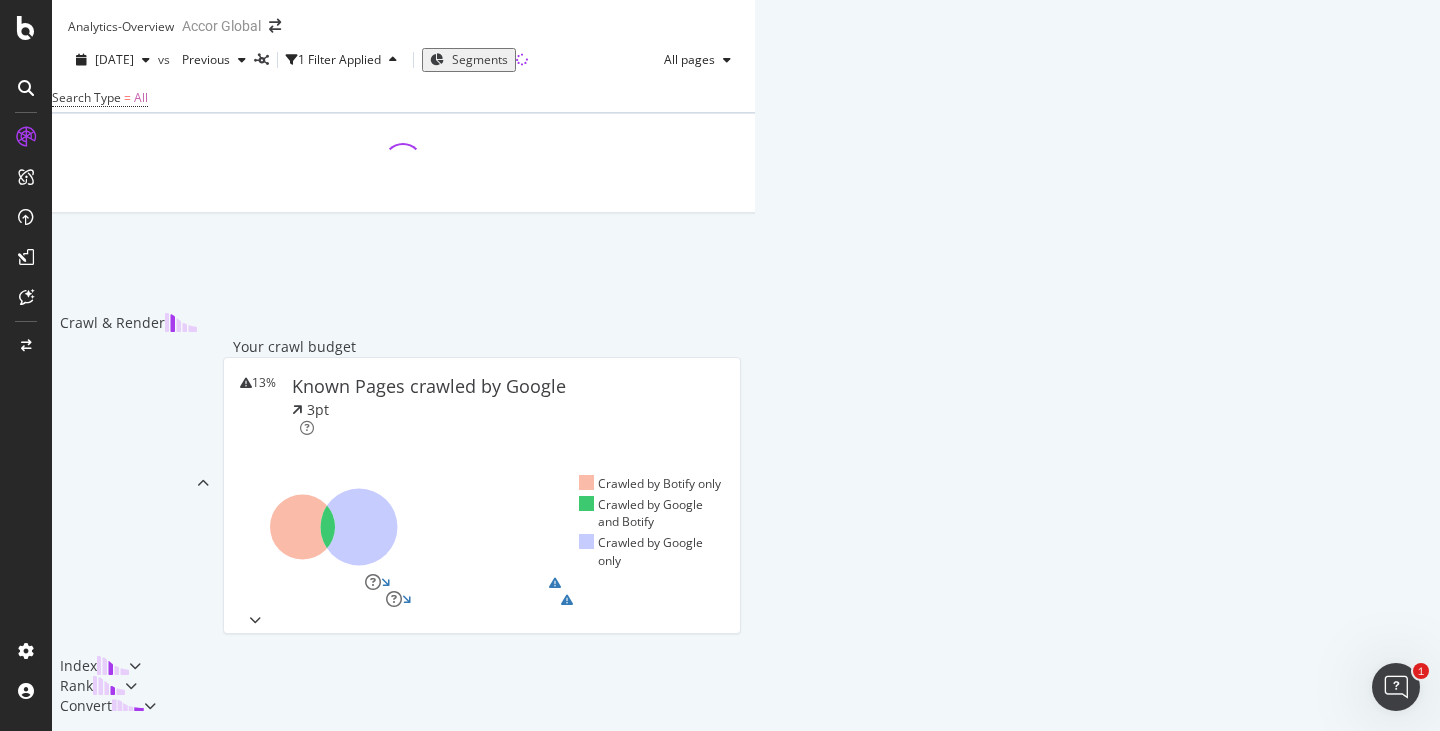 click on "Segments" at bounding box center (480, 59) 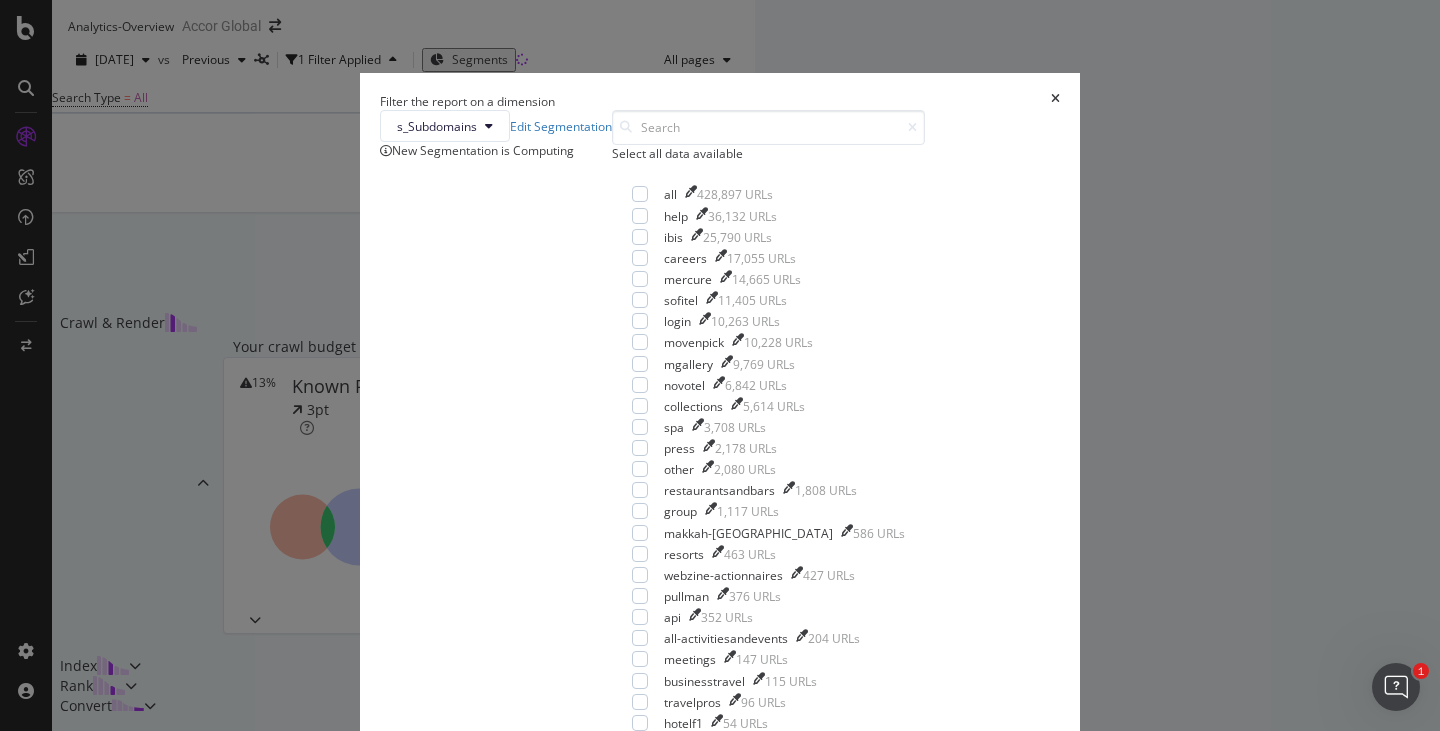 scroll, scrollTop: 100, scrollLeft: 0, axis: vertical 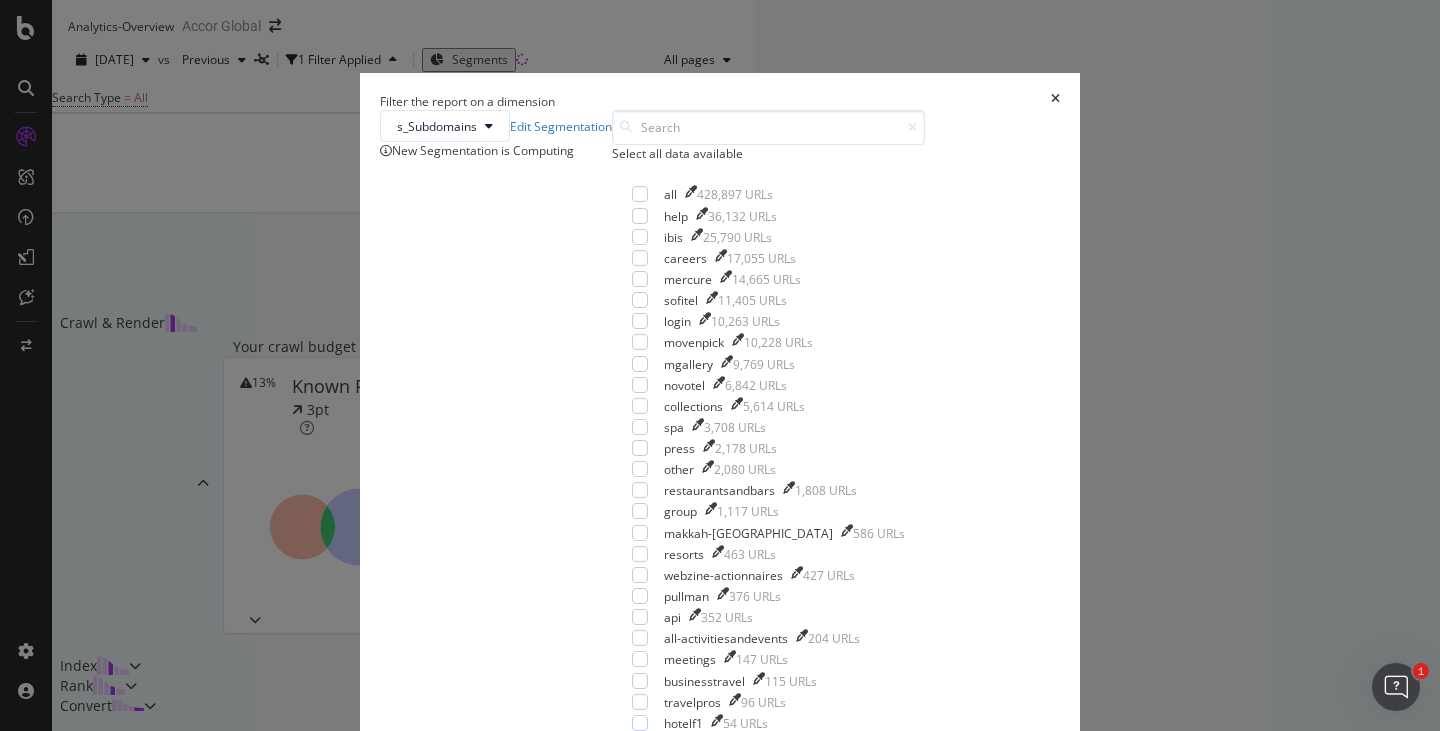 click on "Filter the report on a dimension s_Subdomains Edit Segmentation New Segmentation is Computing Select all data available all 428,897   URLs help 36,132   URLs ibis 25,790   URLs careers 17,055   URLs mercure 14,665   URLs sofitel 11,405   URLs login 10,263   URLs movenpick 10,228   URLs mgallery 9,769   URLs novotel 6,842   URLs collections 5,614   URLs spa 3,708   URLs press 2,178   URLs other 2,080   URLs restaurantsandbars 1,808   URLs group 1,117   URLs [GEOGRAPHIC_DATA]-[GEOGRAPHIC_DATA] 586   URLs resorts 463   URLs webzine-actionnaires 427   URLs pullman 376   URLs api 352   URLs all-activitiesandevents 204   URLs meetings 147   URLs businesstravel 115   URLs travelpros 96   URLs hotelf1 54   URLs limitlessexperiences 50   URLs apartmentsandvillas 39   URLs hera 21   URLs restaurants 15   URLs www 7   URLs loyalty 4   URLs s-leclub 3   URLs mispelled 2   URLs secure 1   URL secure-m 1   URL Cancel Apply" at bounding box center [720, 365] 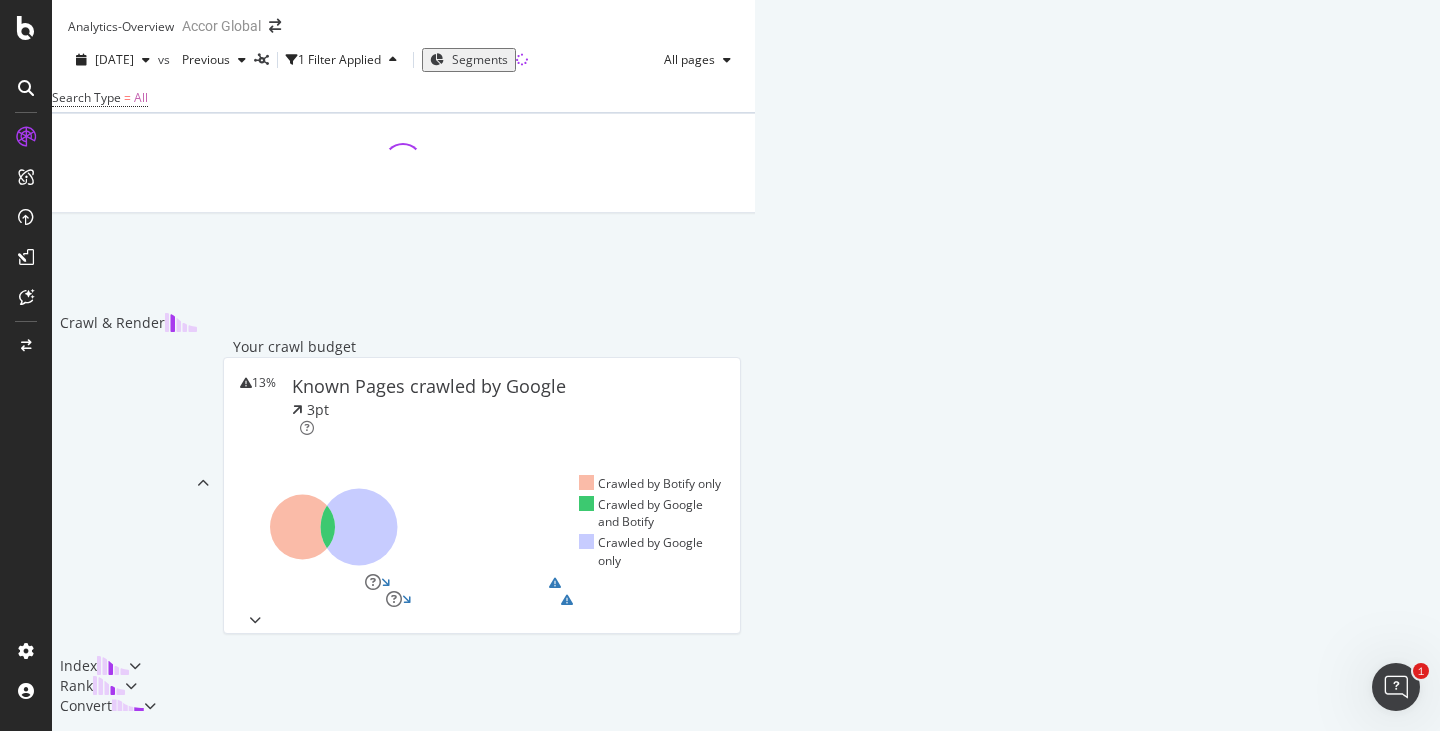 scroll, scrollTop: 600, scrollLeft: 0, axis: vertical 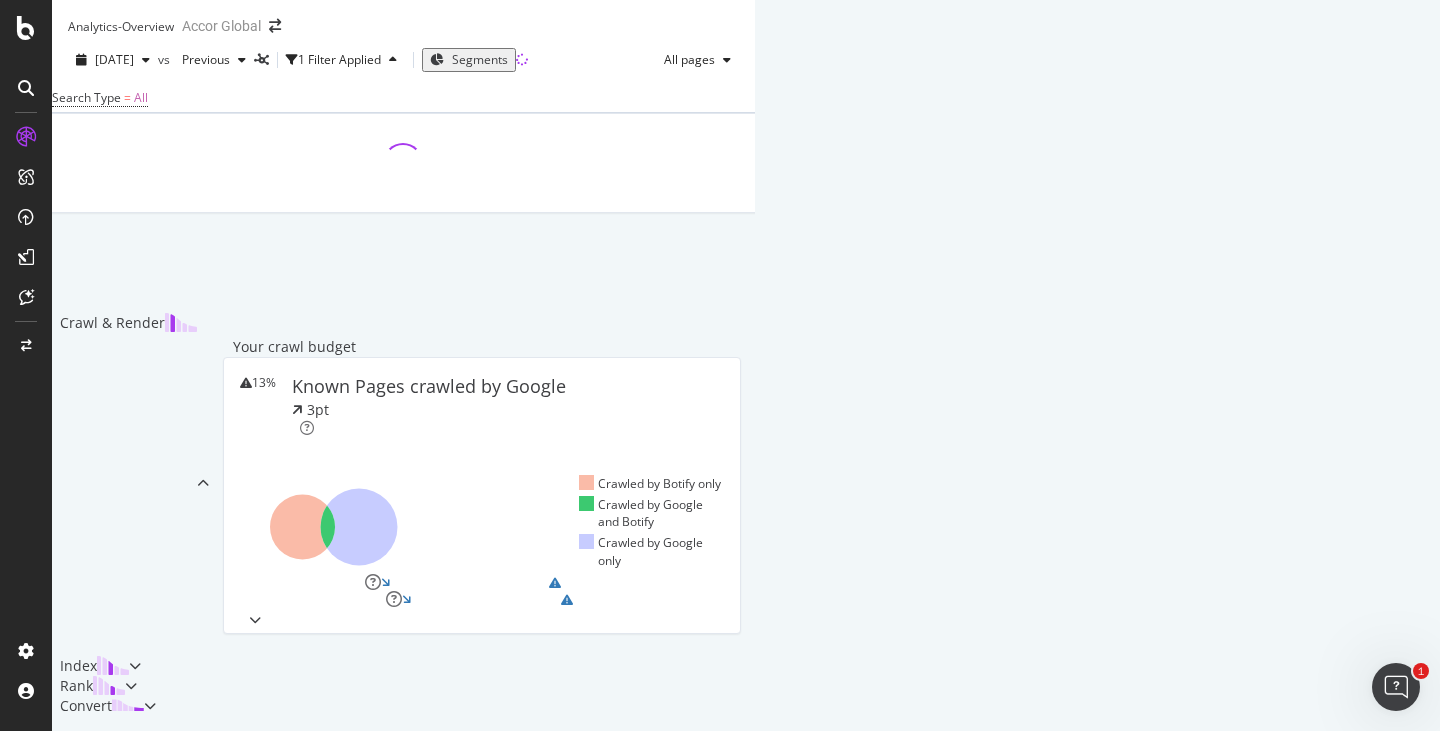 click 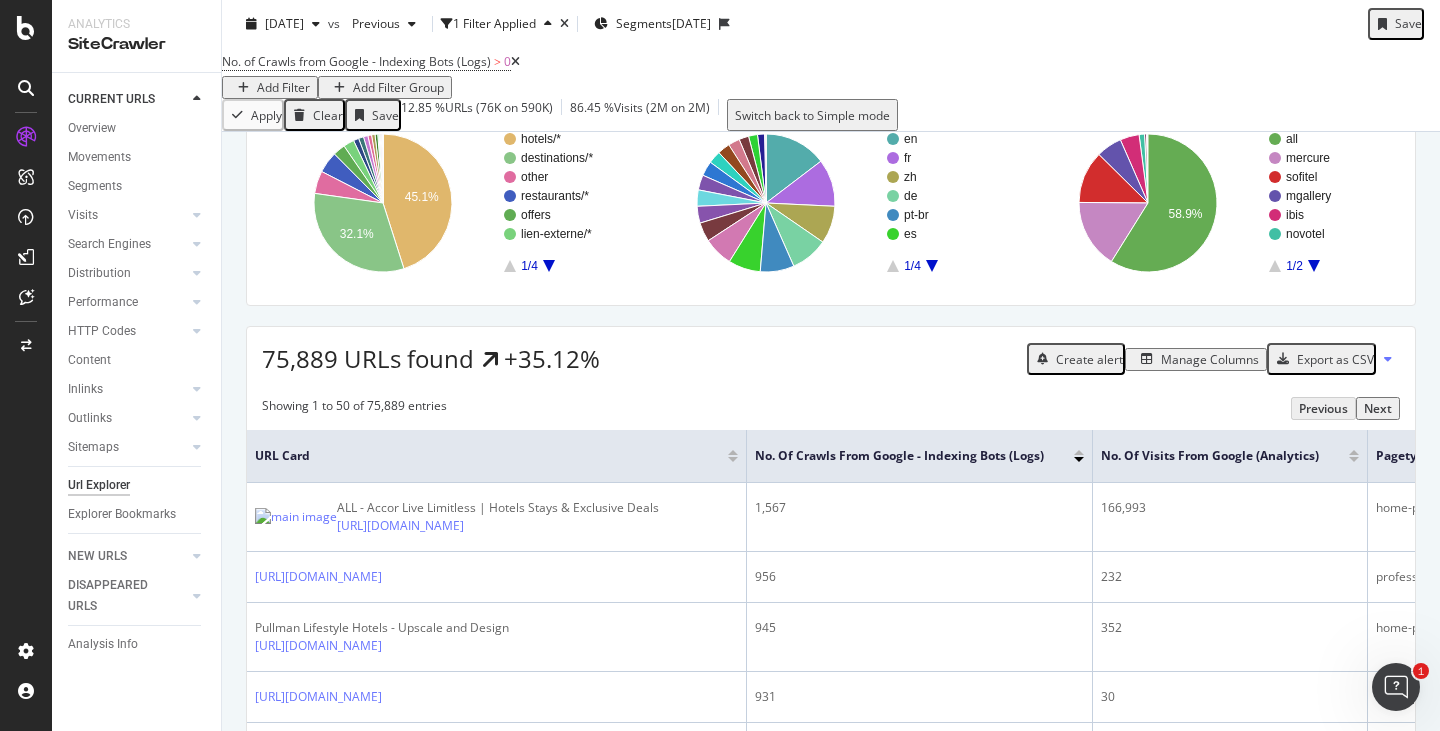 scroll, scrollTop: 539, scrollLeft: 0, axis: vertical 